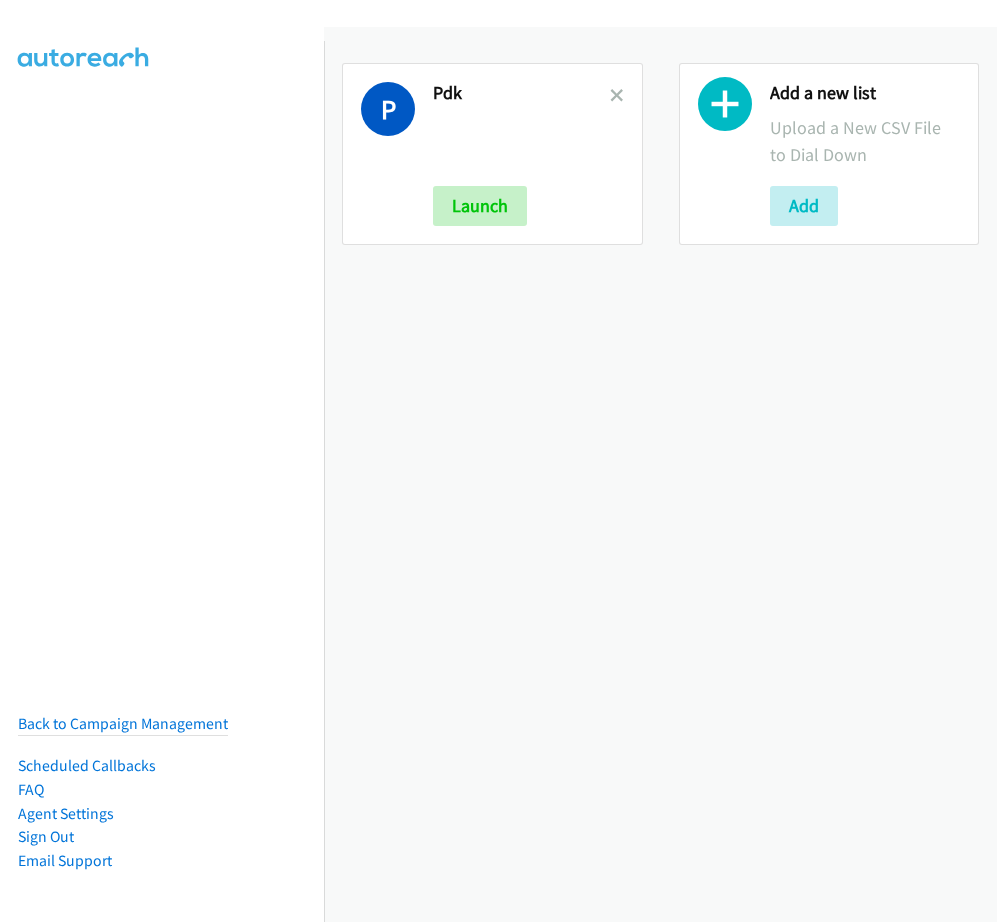 scroll, scrollTop: 0, scrollLeft: 0, axis: both 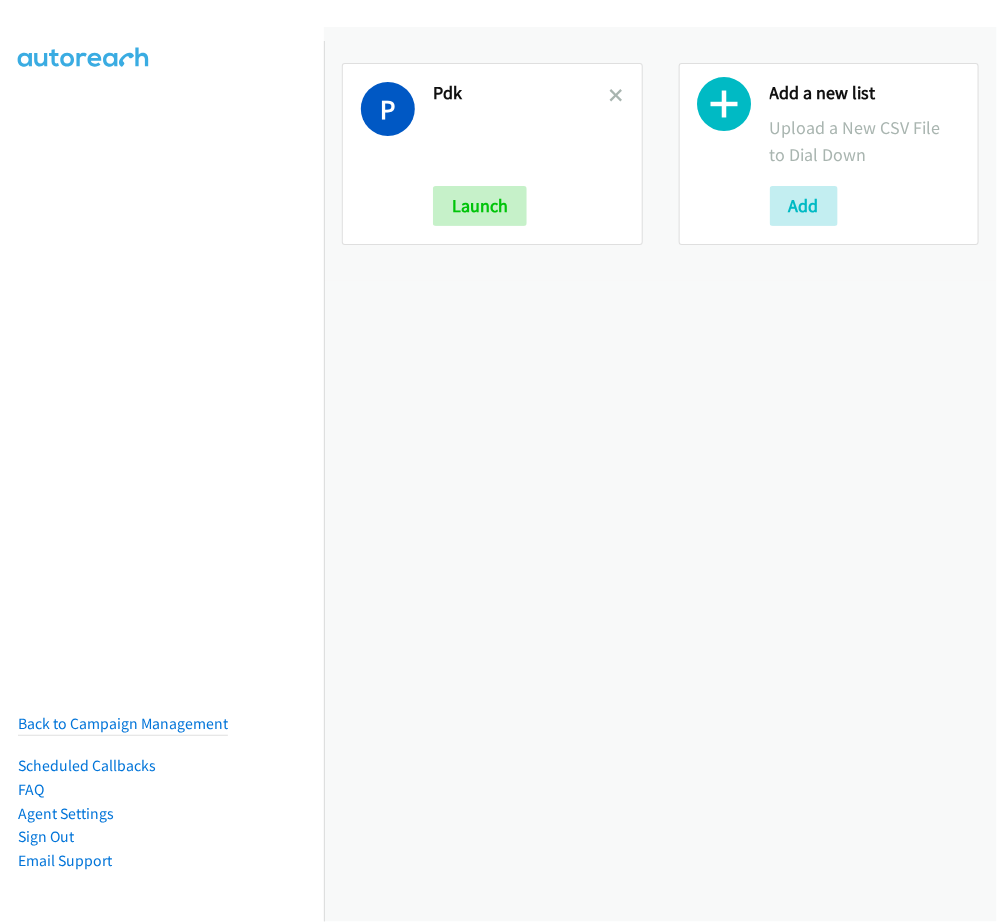 click on "Pdk" at bounding box center [521, 93] 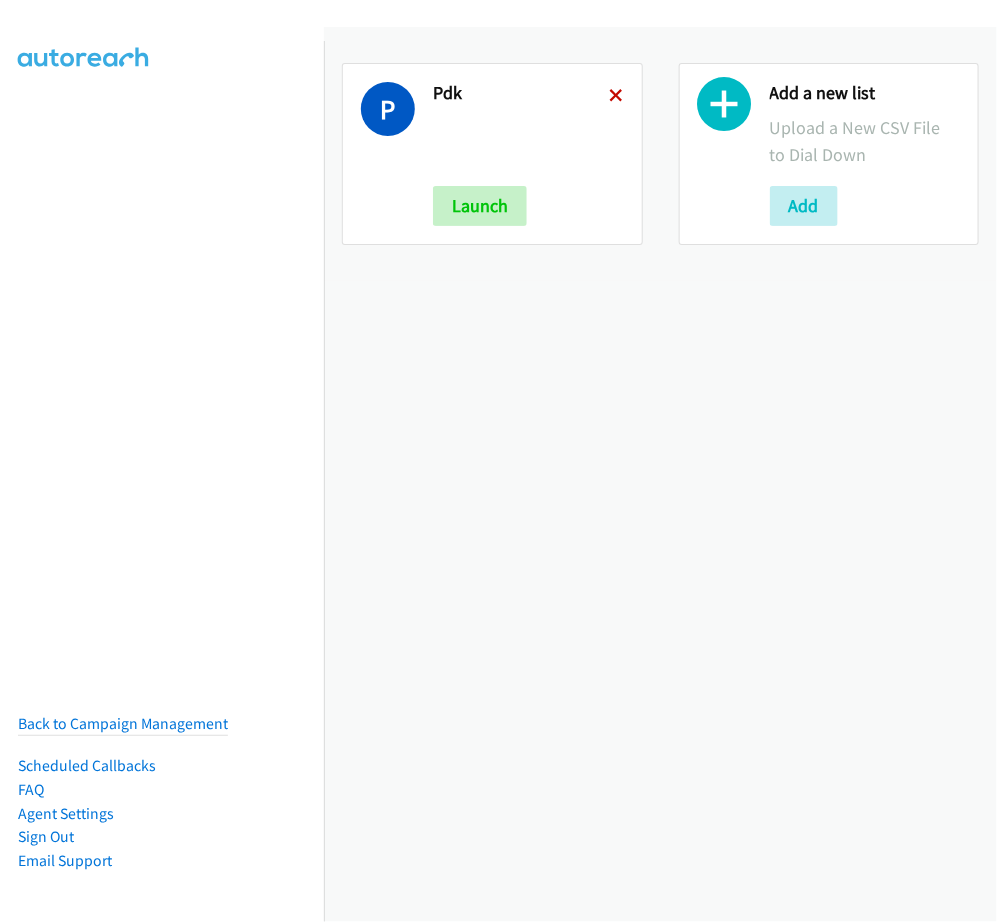 scroll, scrollTop: 0, scrollLeft: 0, axis: both 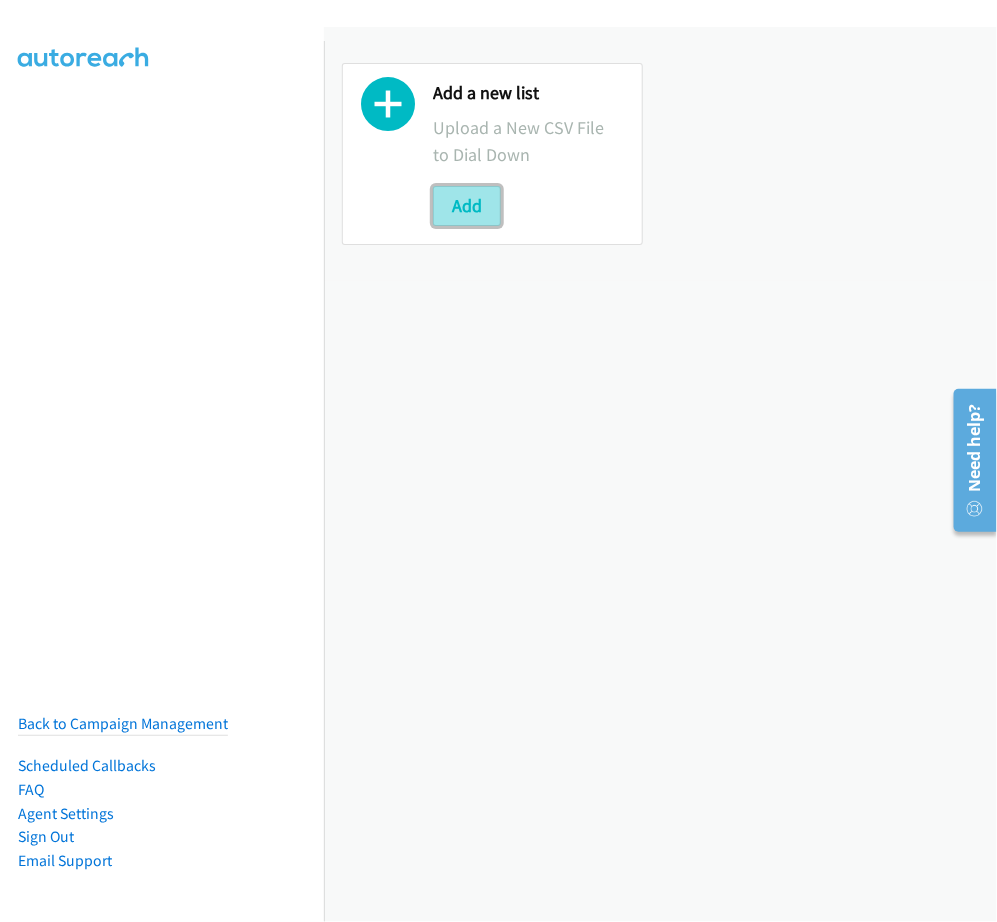 click on "Add" at bounding box center (467, 206) 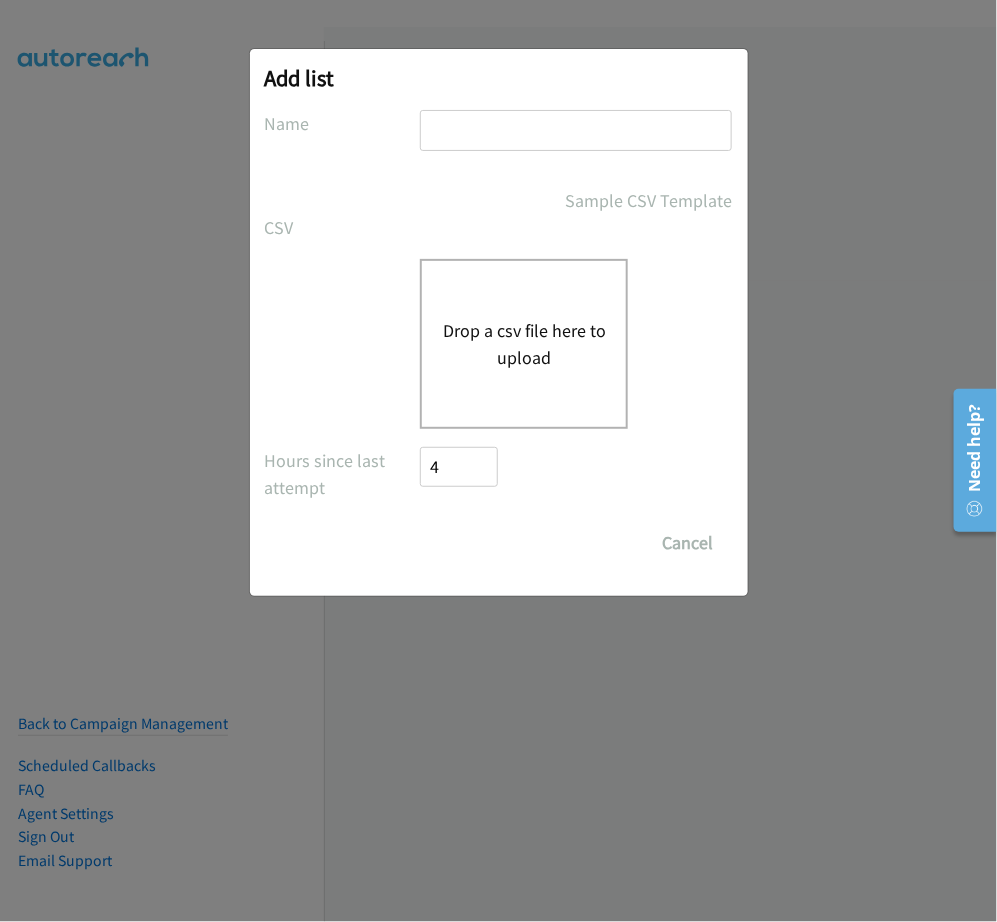 click at bounding box center (576, 130) 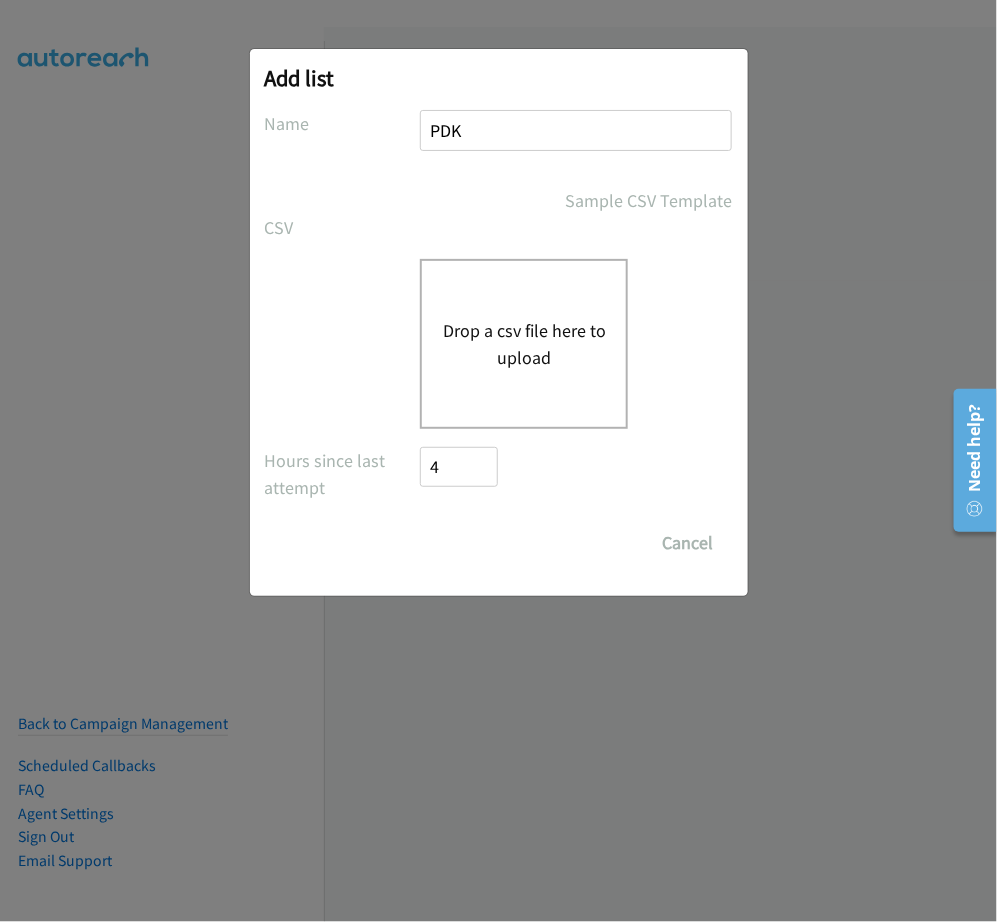 click on "Drop a csv file here to upload" at bounding box center [524, 344] 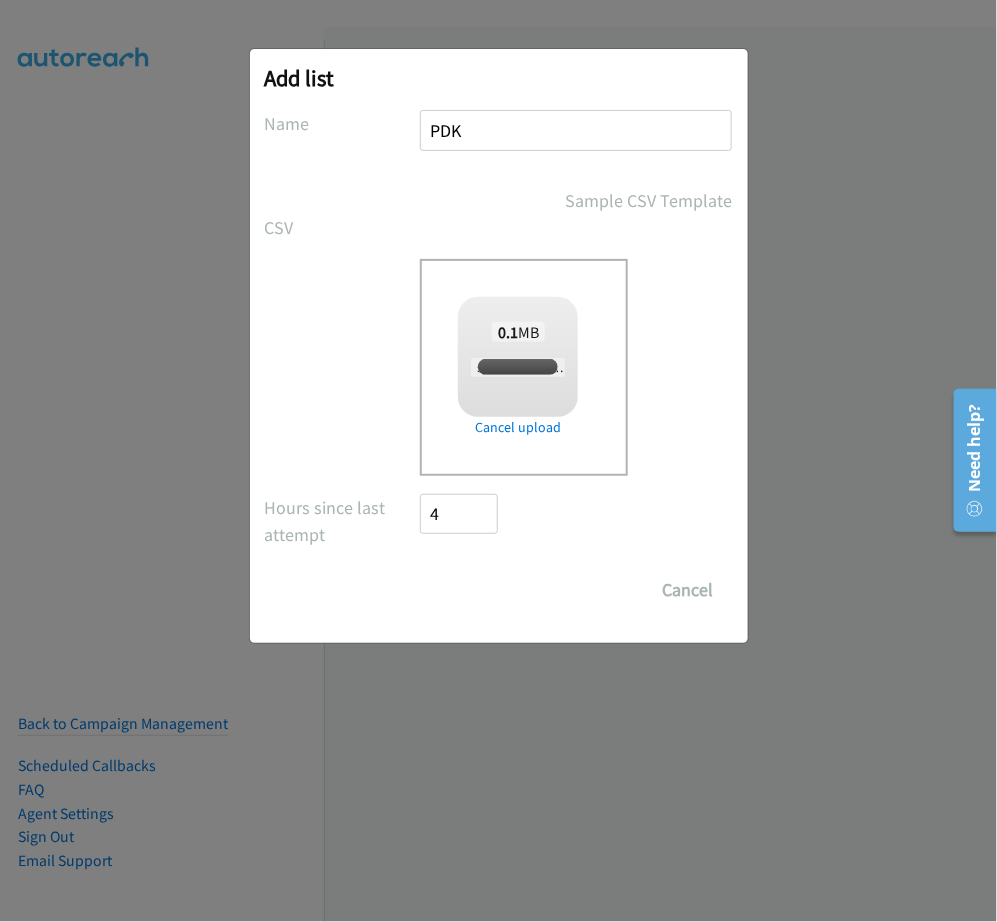 checkbox on "true" 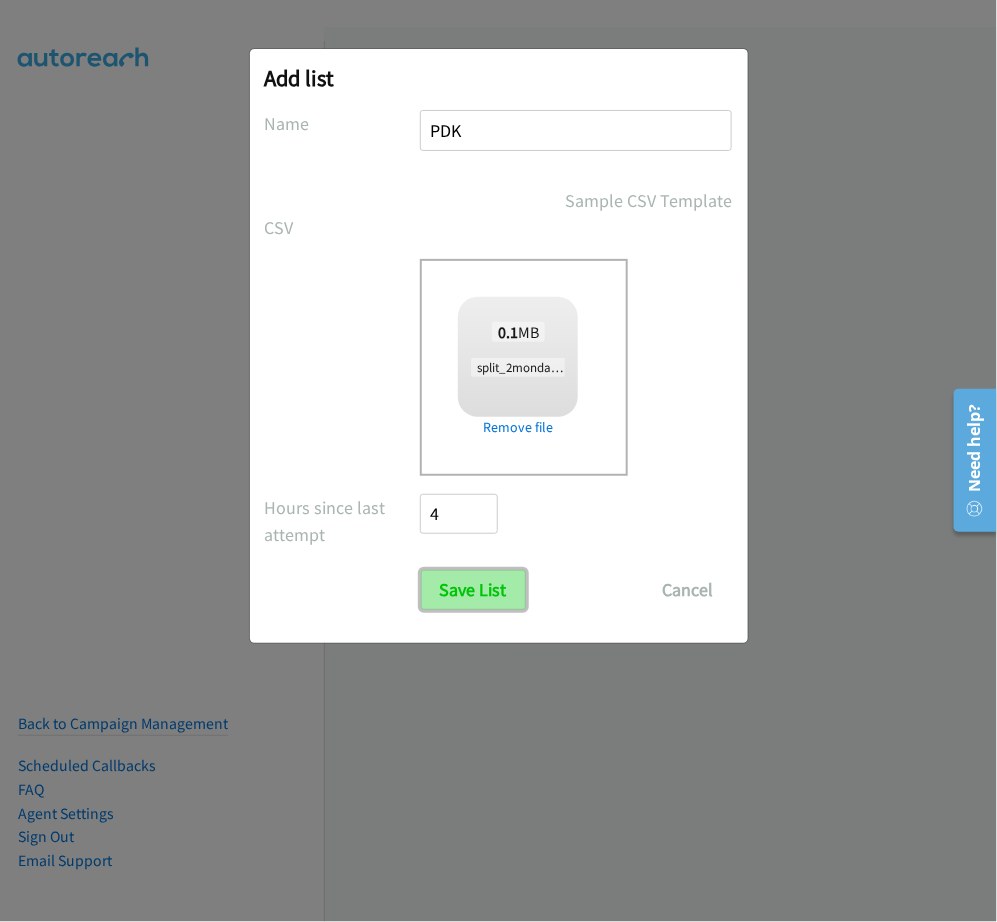 click on "Save List" at bounding box center (473, 590) 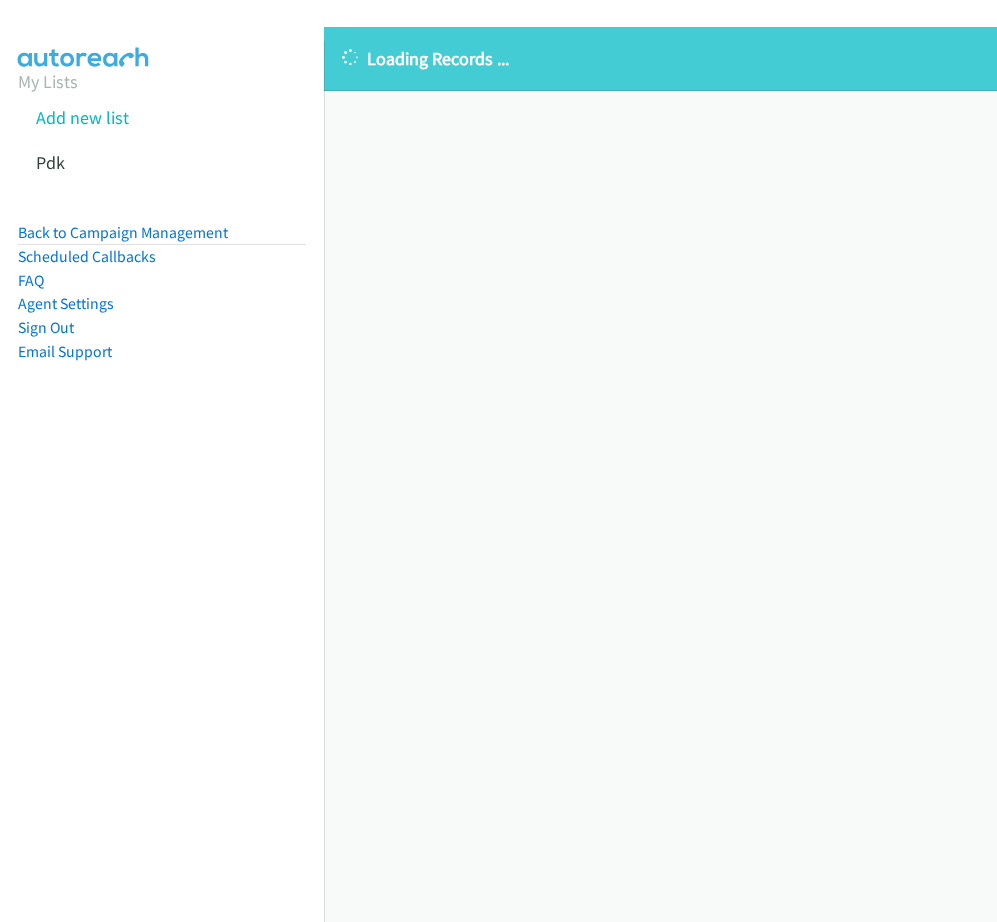 scroll, scrollTop: 0, scrollLeft: 0, axis: both 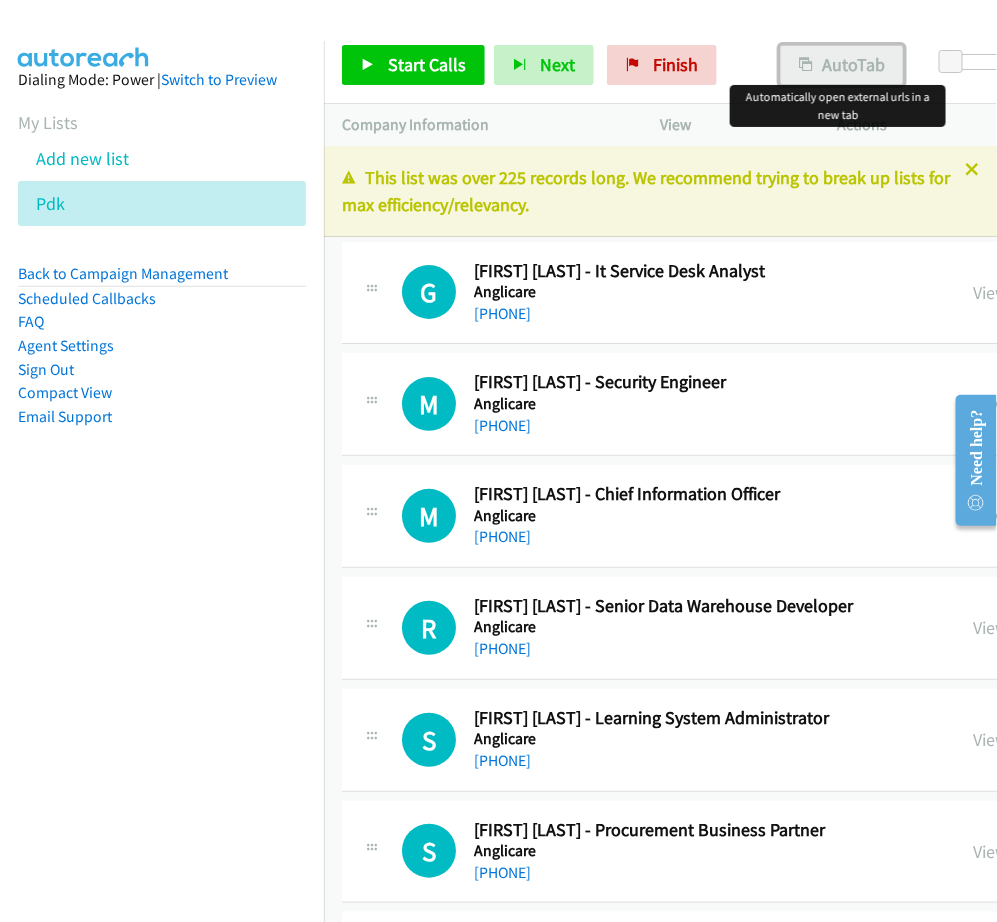 click at bounding box center [806, 66] 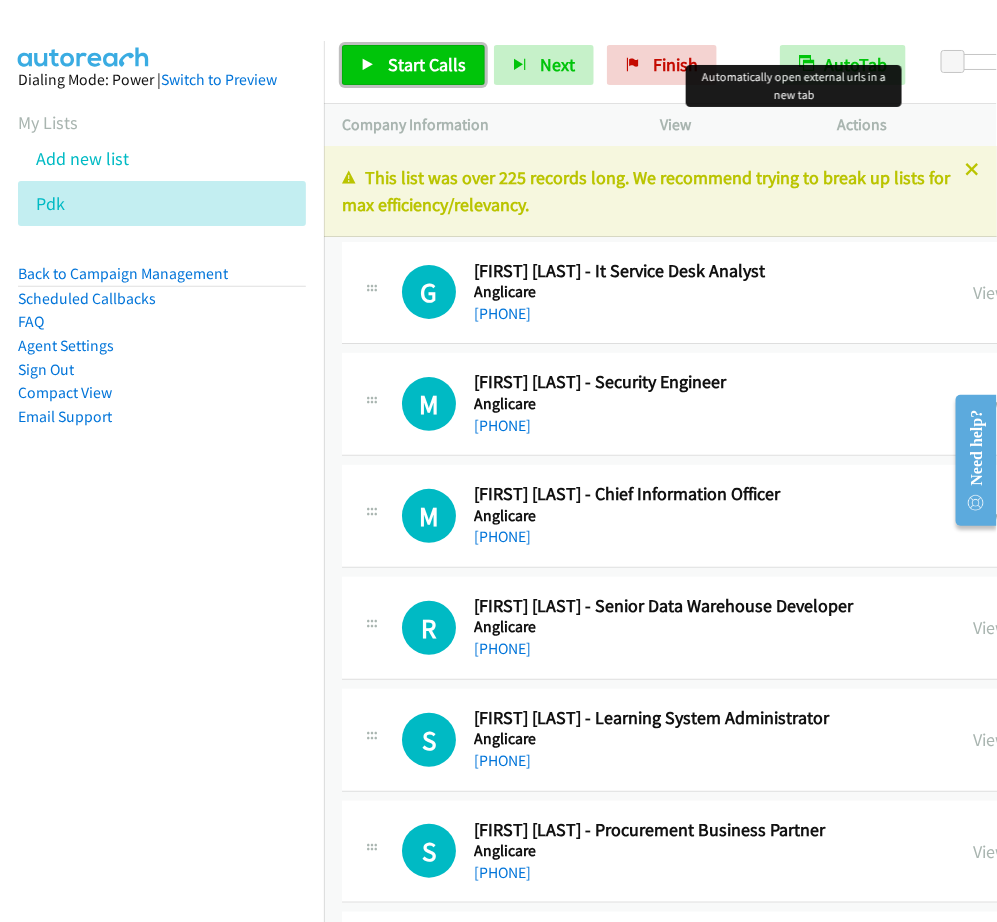 click on "Start Calls" at bounding box center (427, 64) 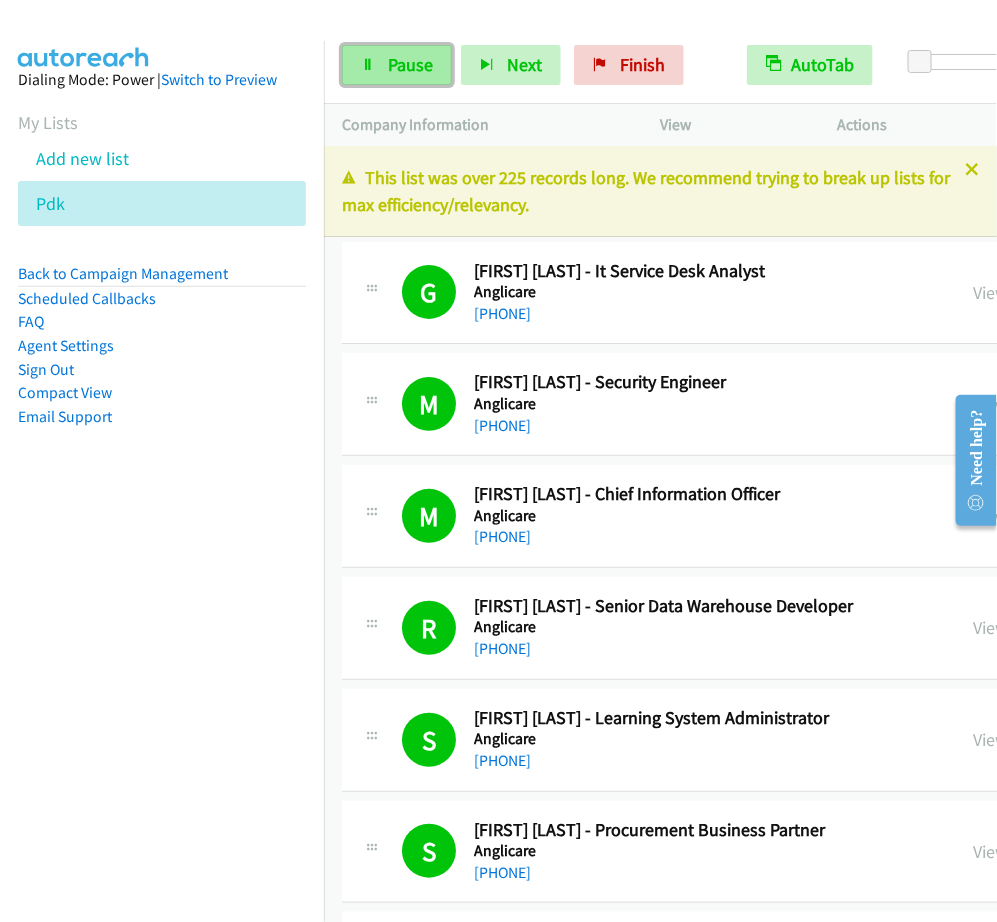 click on "Pause" at bounding box center (410, 64) 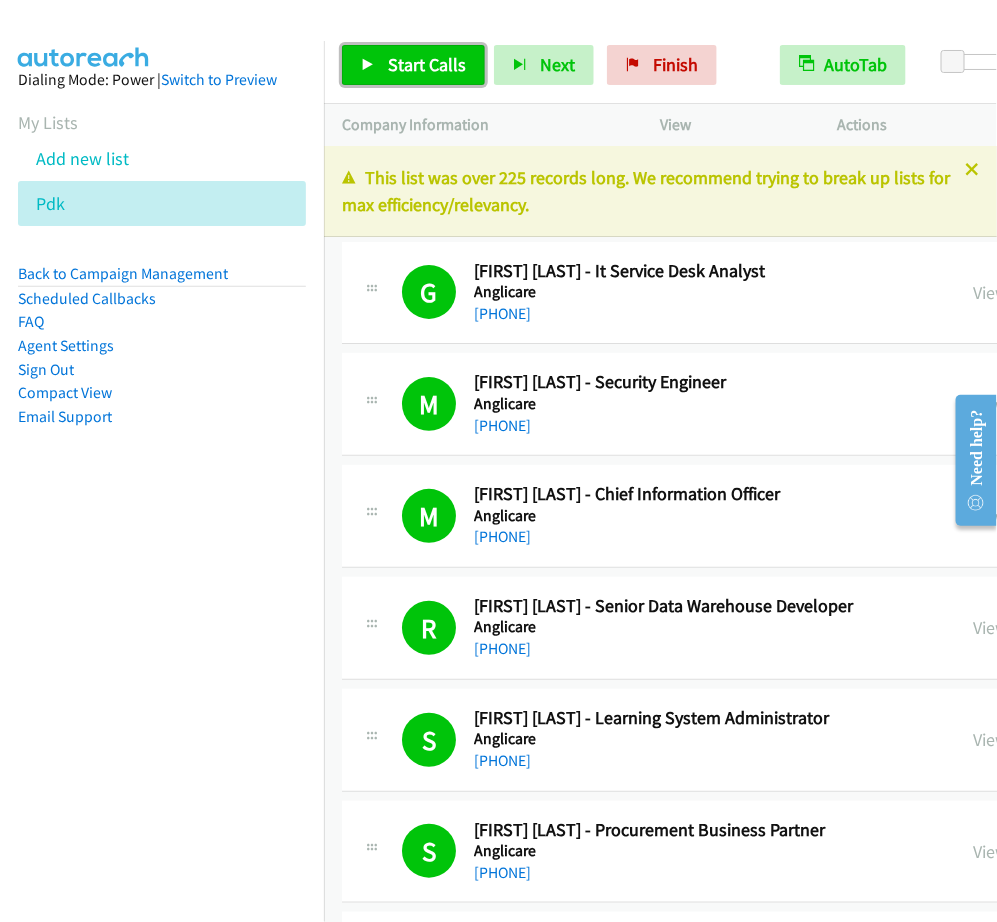 click on "Start Calls" at bounding box center [427, 64] 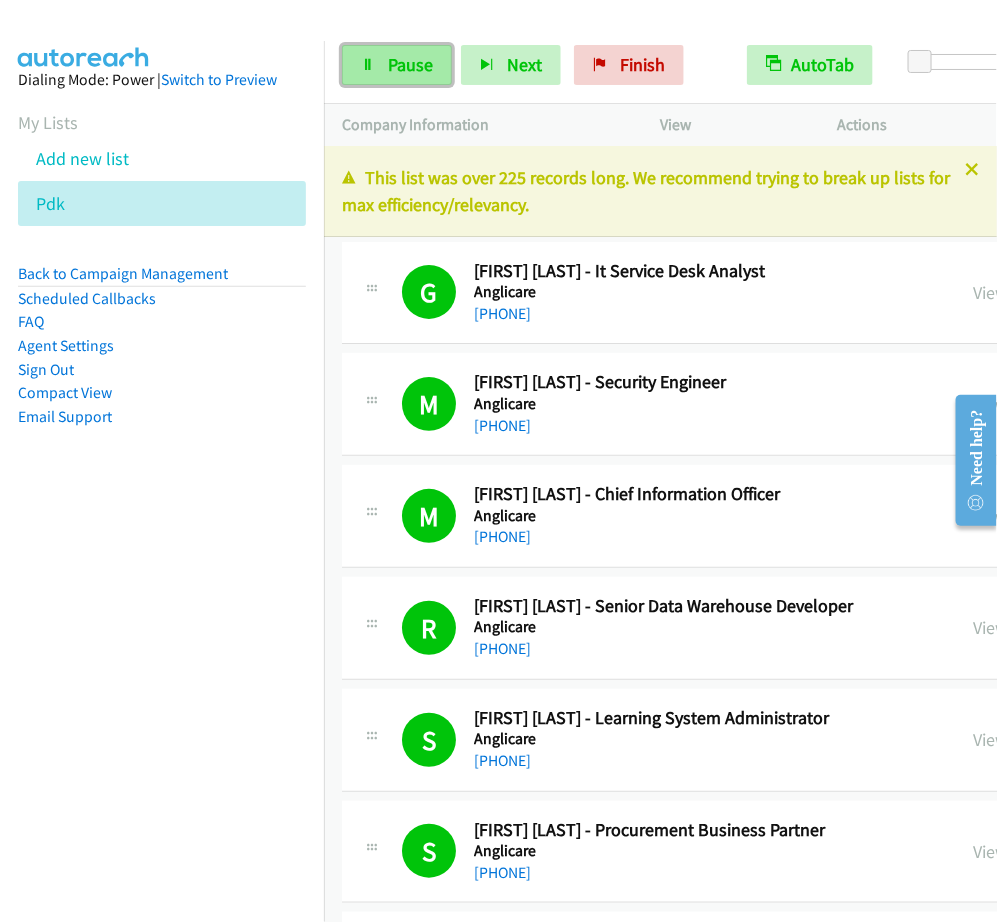click on "Pause" at bounding box center [397, 65] 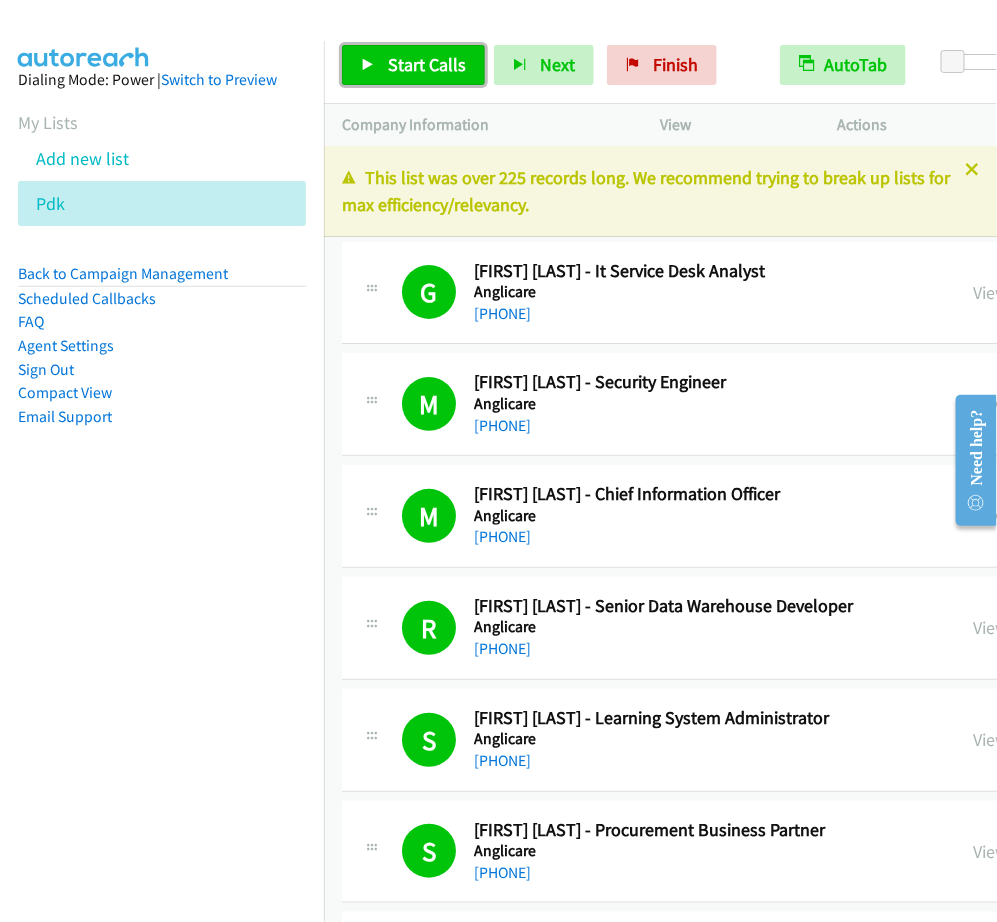 click on "Start Calls" at bounding box center [413, 65] 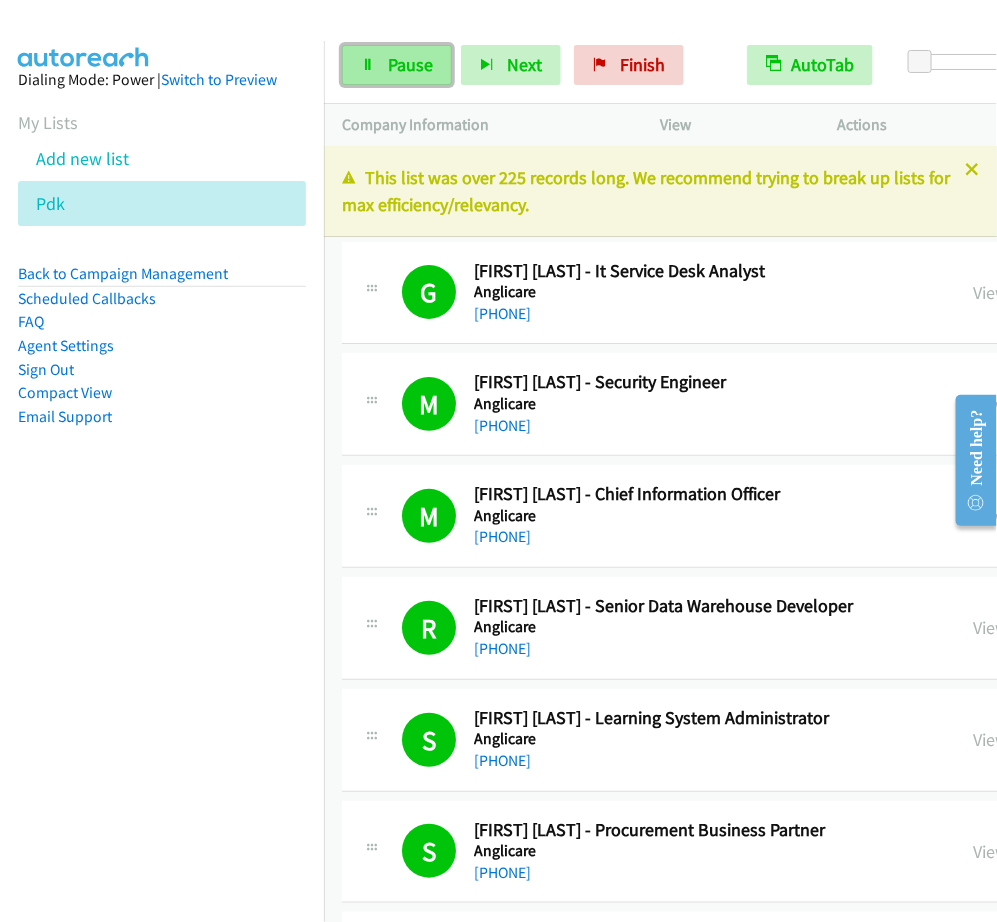 click on "Pause" at bounding box center [410, 64] 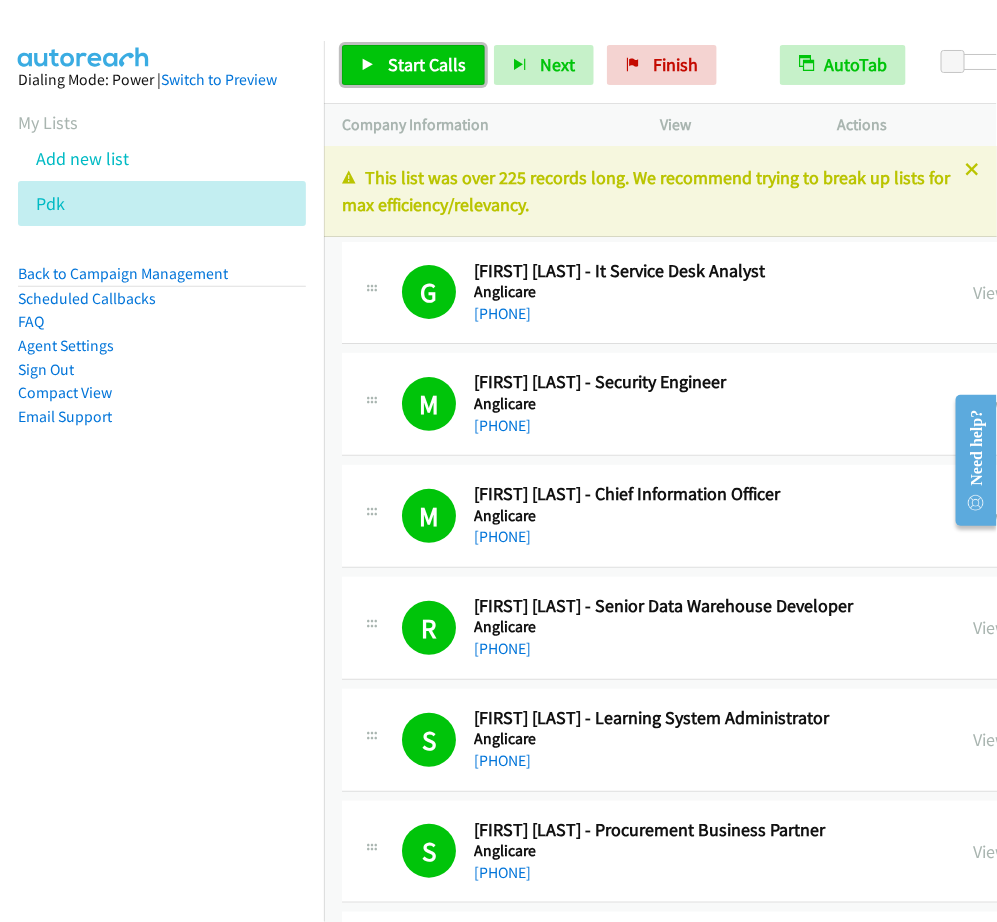 click on "Start Calls" at bounding box center (427, 64) 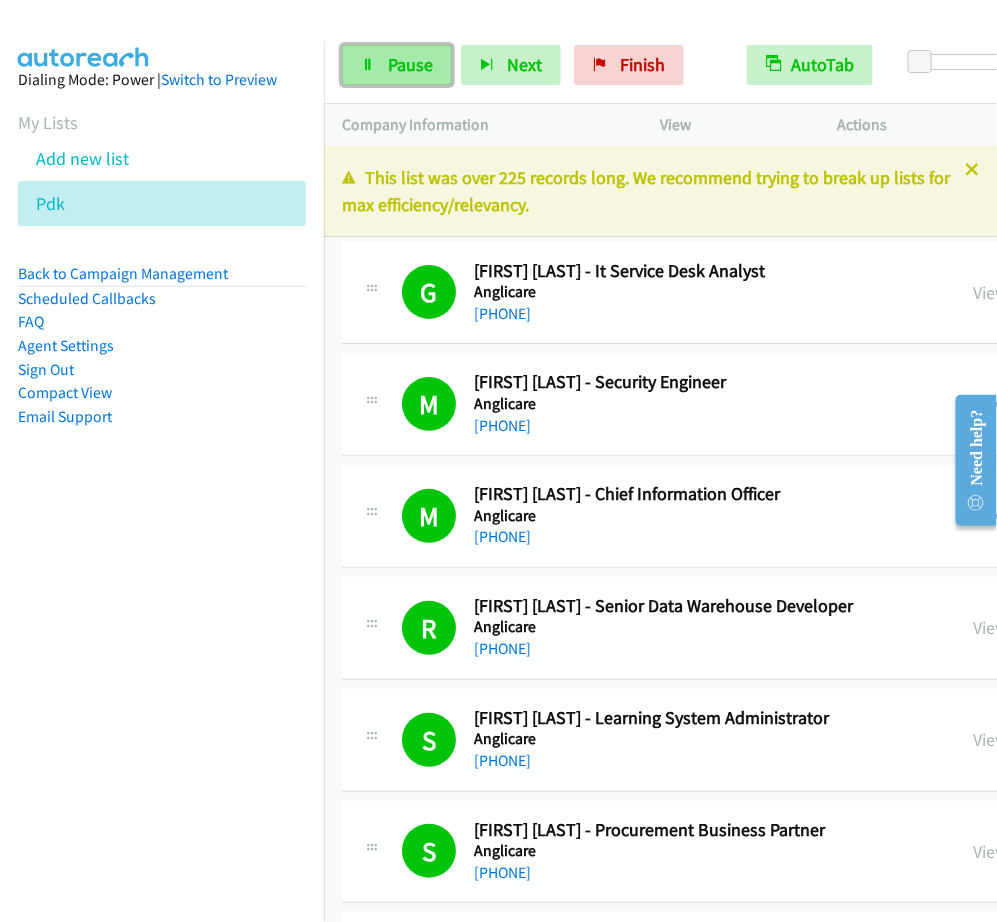 click on "Pause" at bounding box center (410, 64) 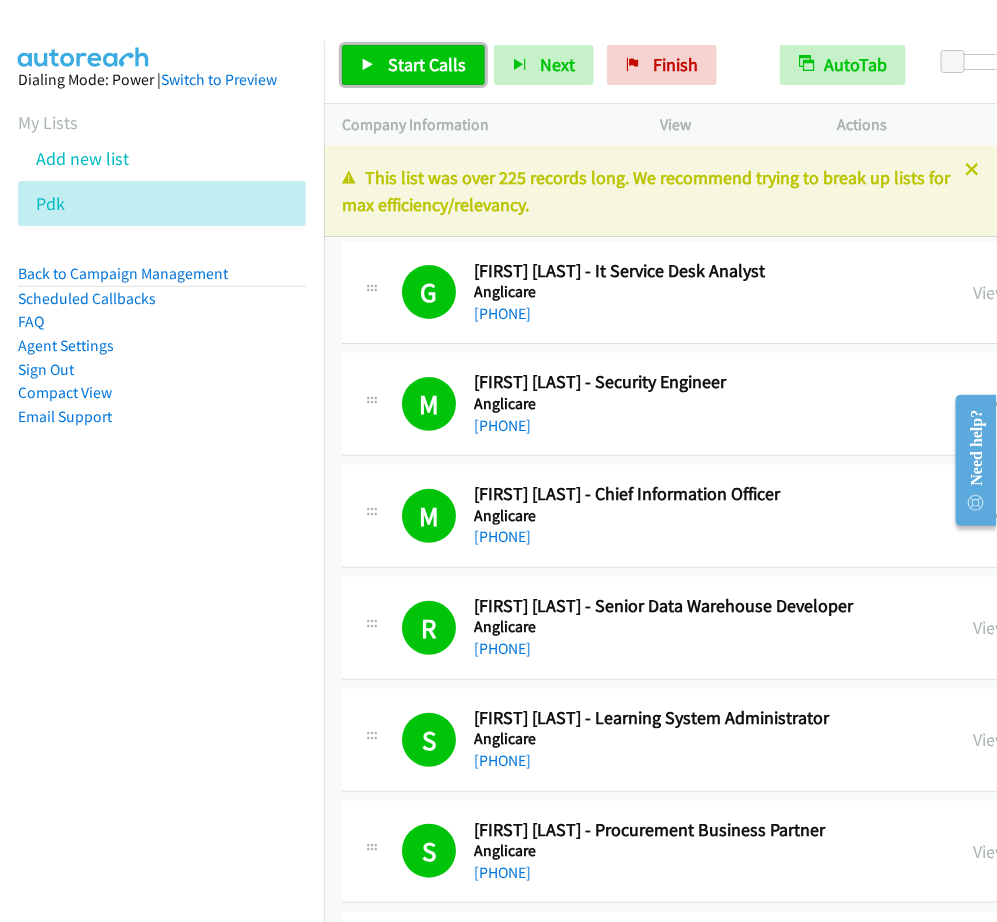 click on "Start Calls" at bounding box center [413, 65] 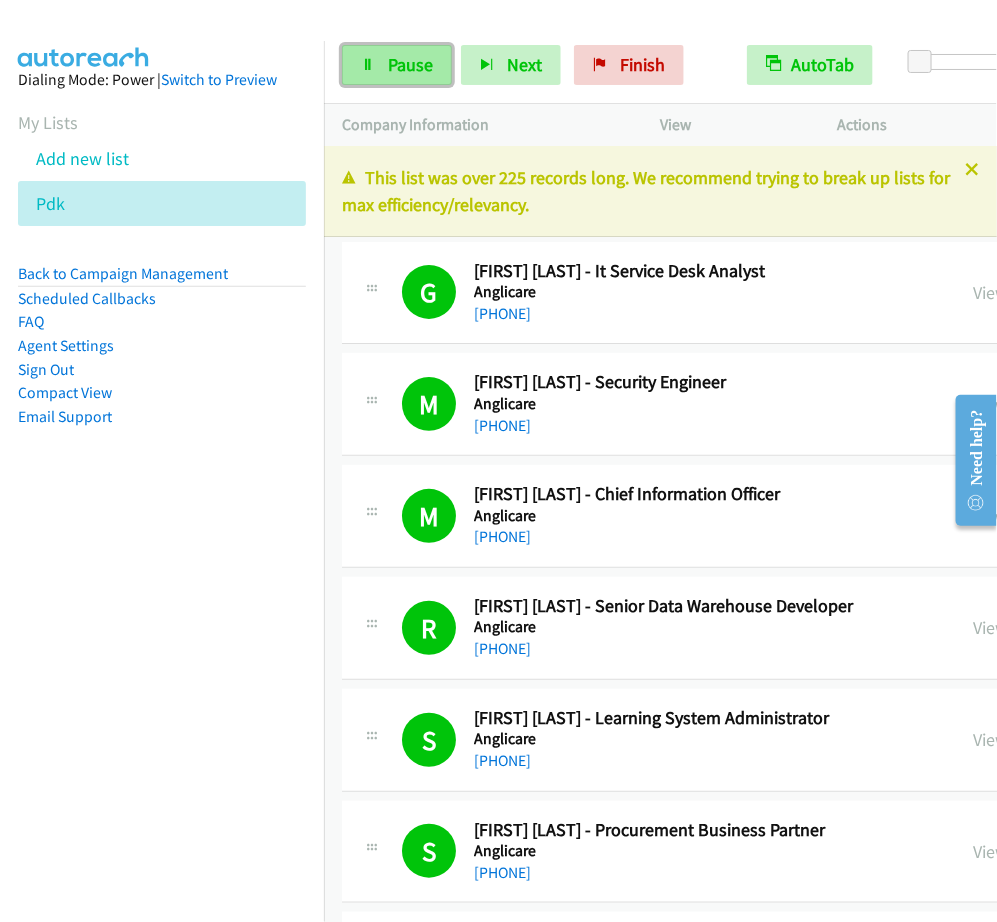 click on "Pause" at bounding box center (410, 64) 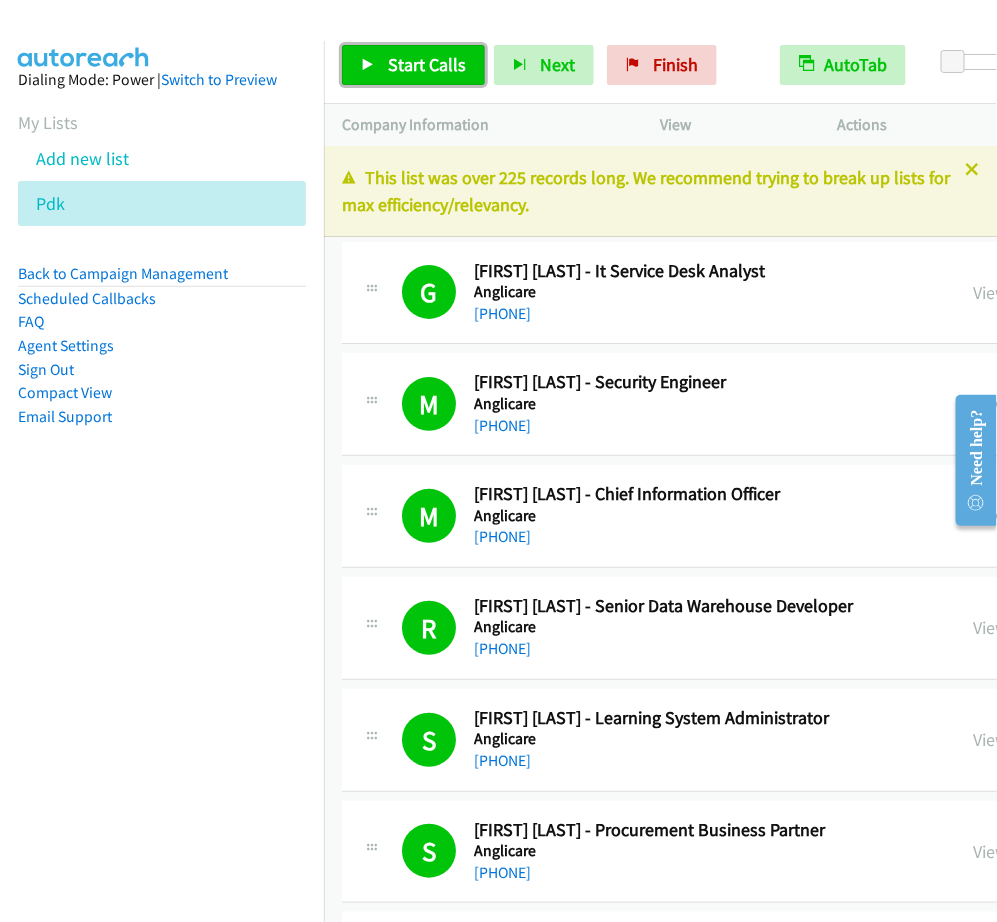 click on "Start Calls" at bounding box center [427, 64] 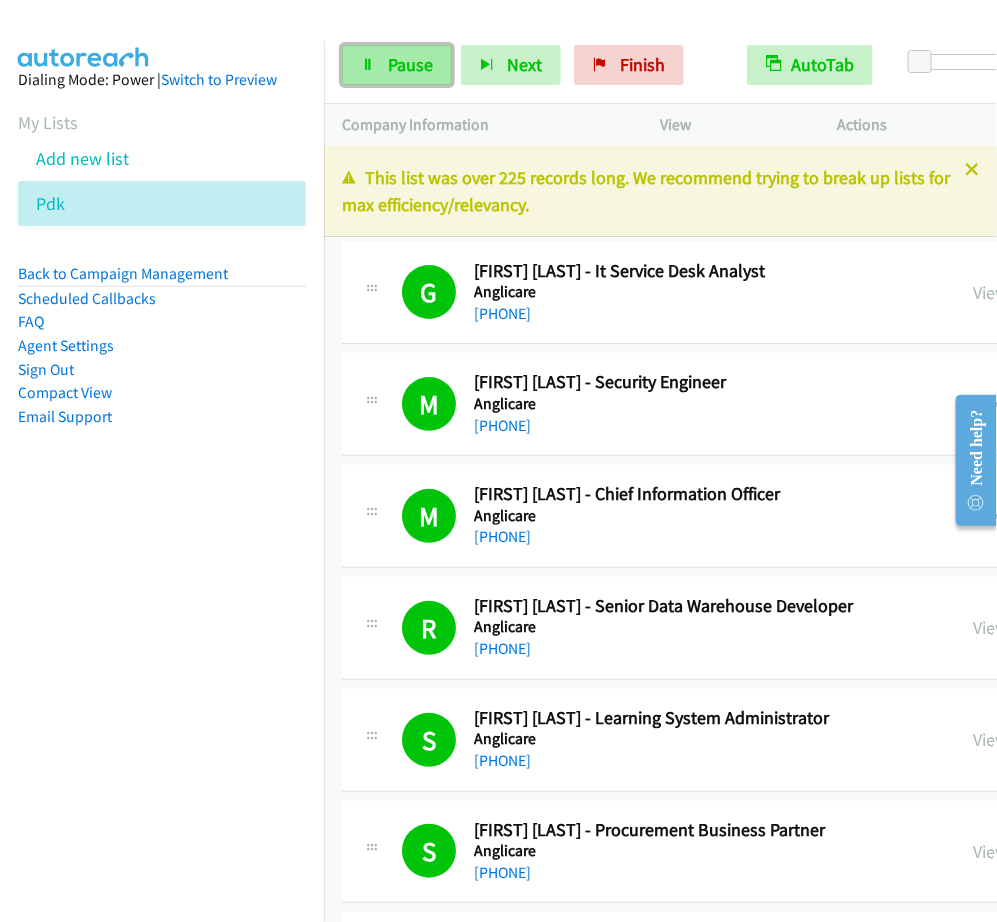 click on "Pause" at bounding box center (397, 65) 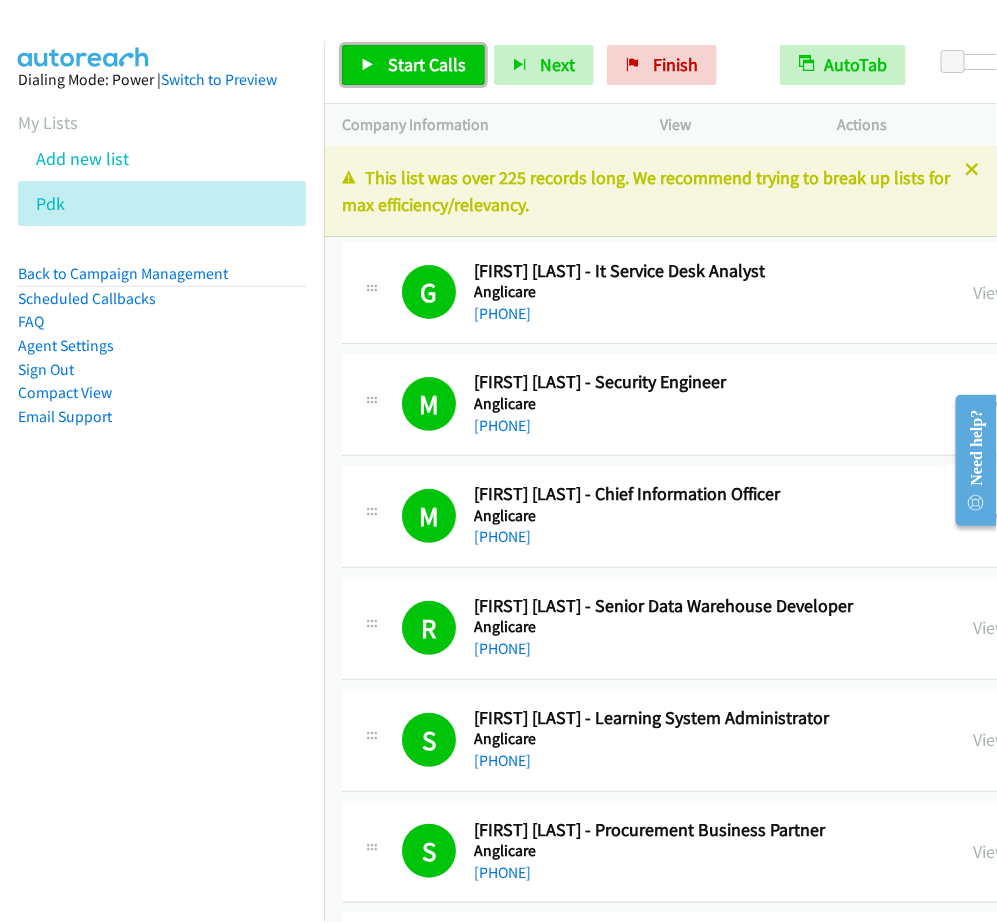 click on "Start Calls" at bounding box center (427, 64) 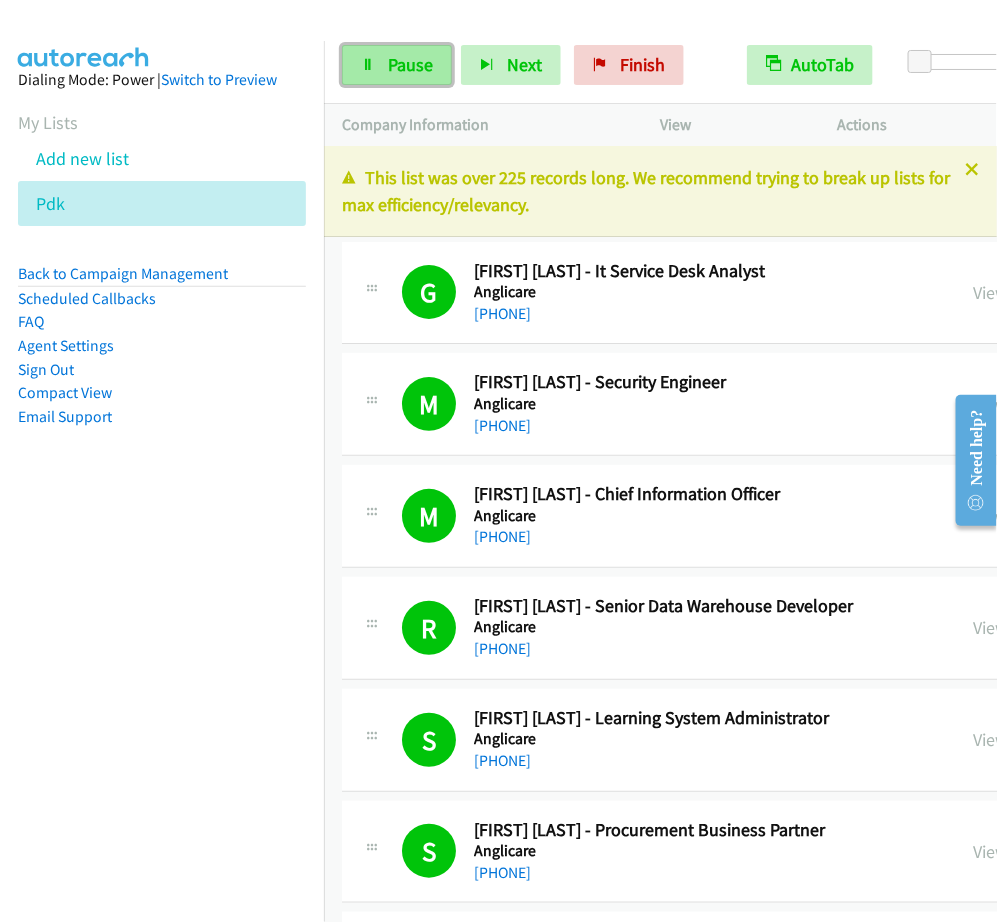 click on "Pause" at bounding box center [410, 64] 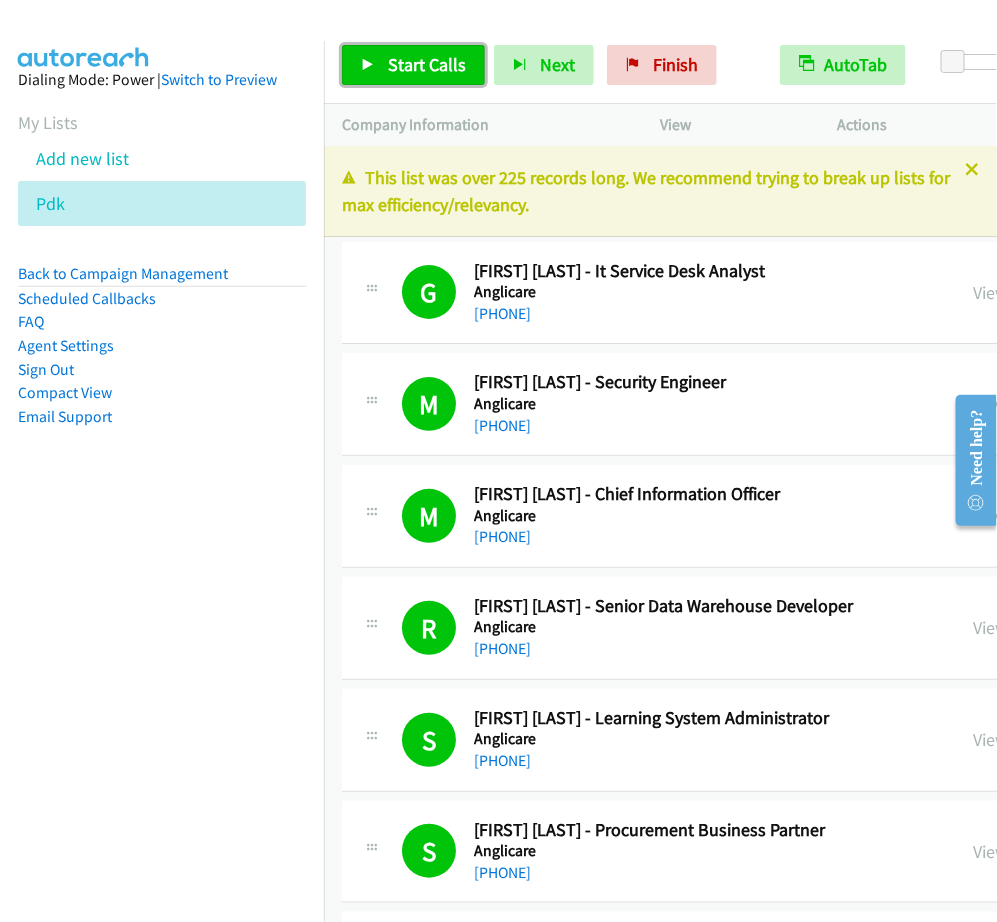 click on "Start Calls" at bounding box center (427, 64) 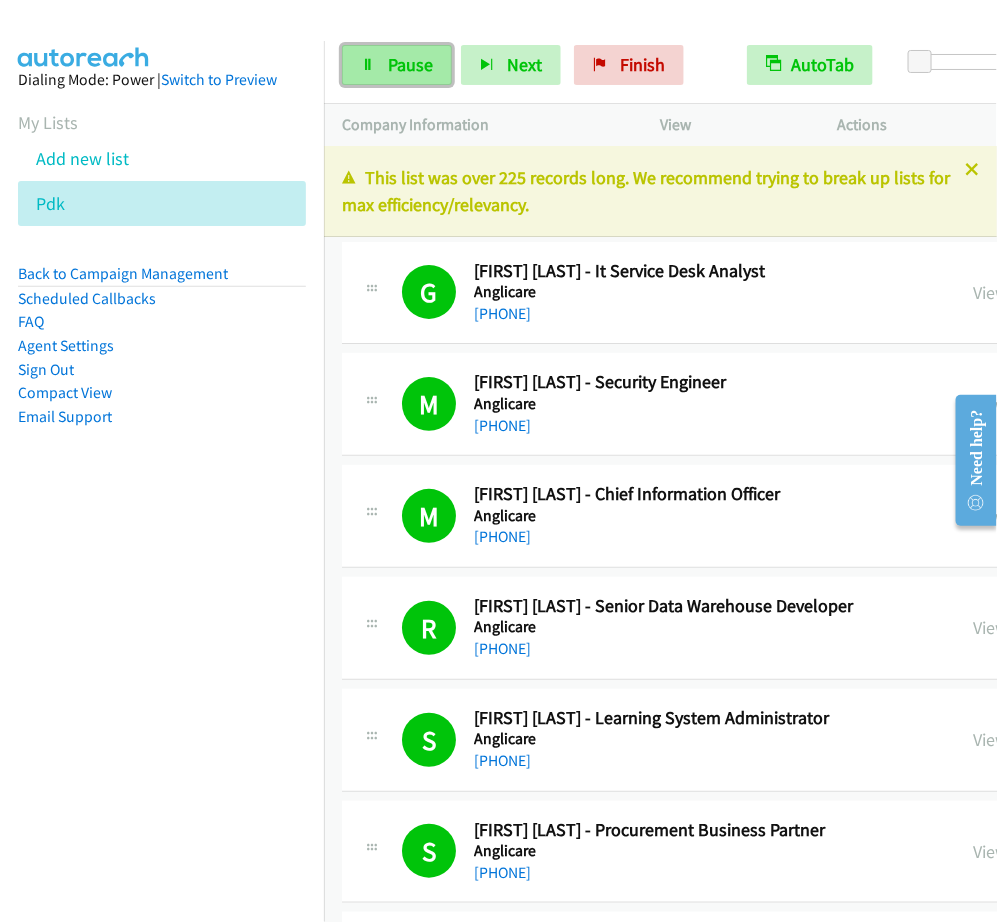 click on "Pause" at bounding box center (397, 65) 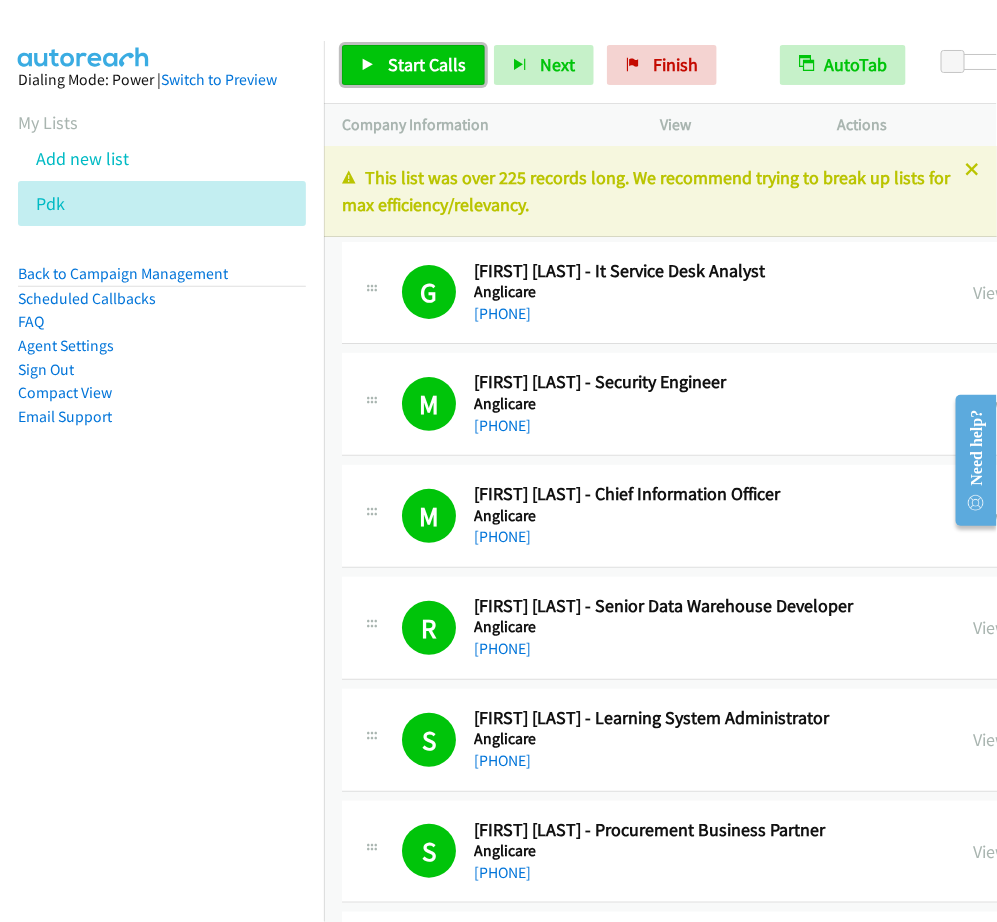 click on "Start Calls" at bounding box center [413, 65] 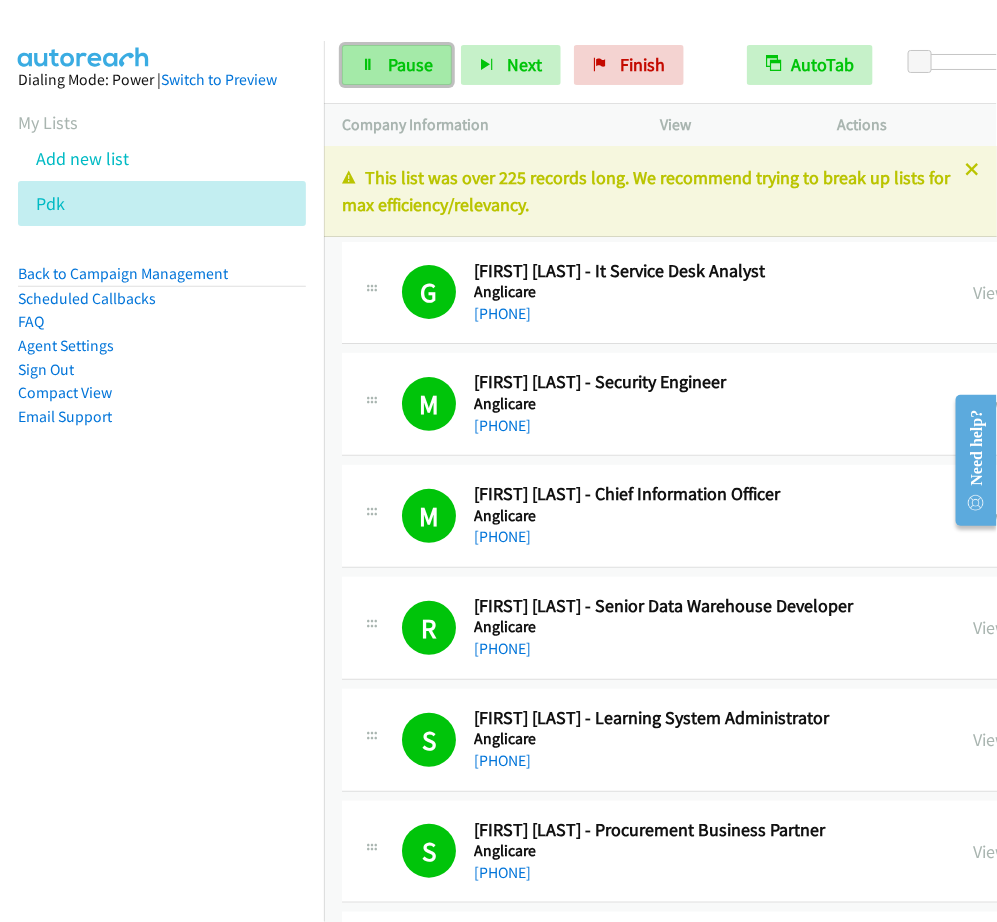 click on "Pause" at bounding box center [397, 65] 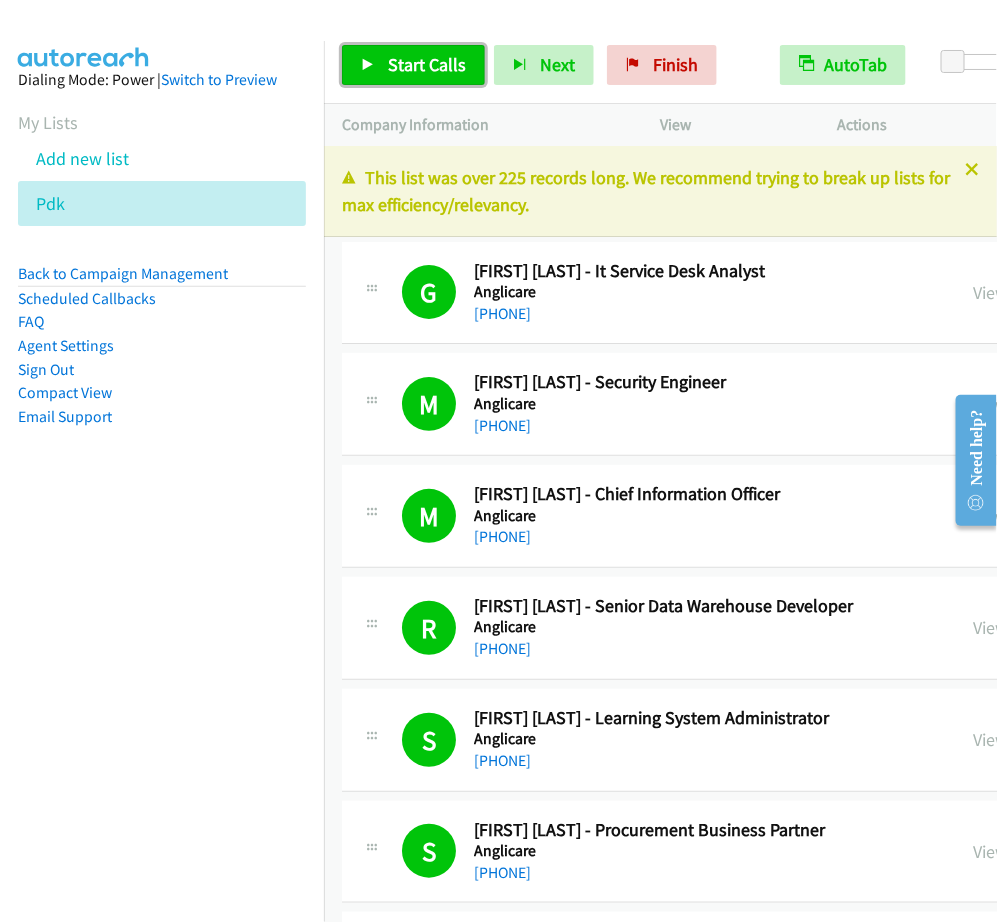 click on "Start Calls" at bounding box center [413, 65] 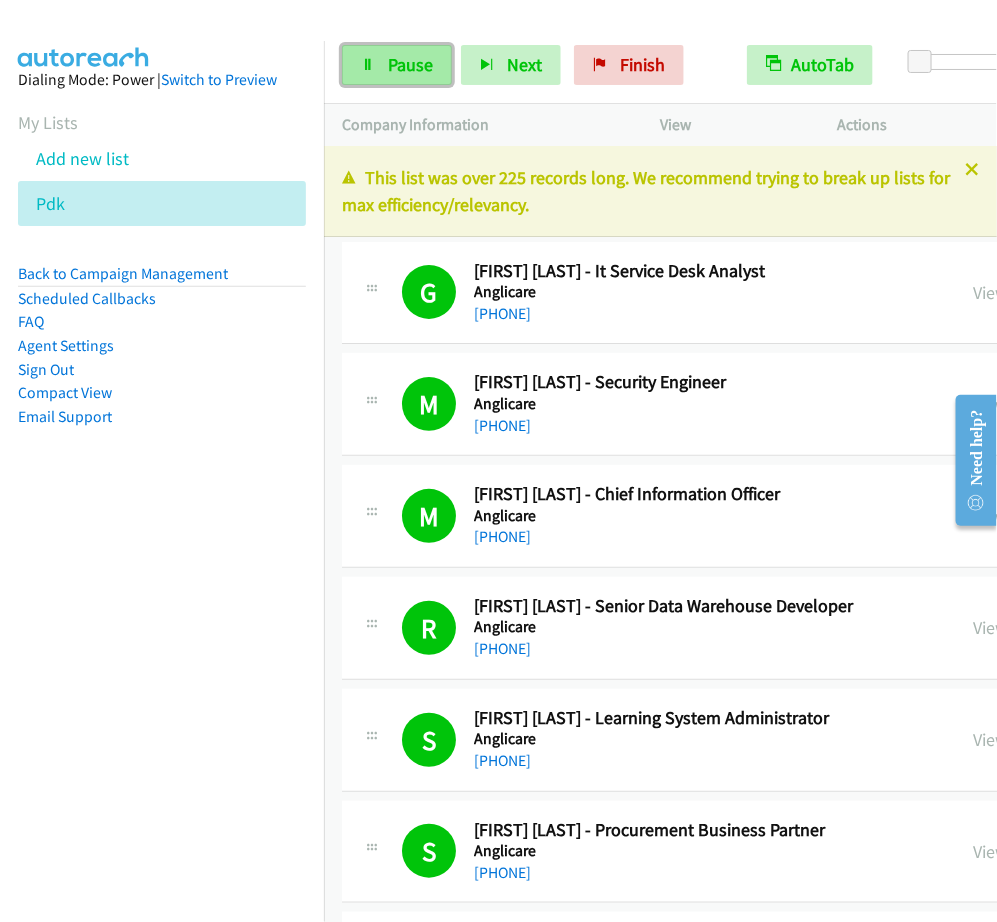 click on "Pause" at bounding box center (397, 65) 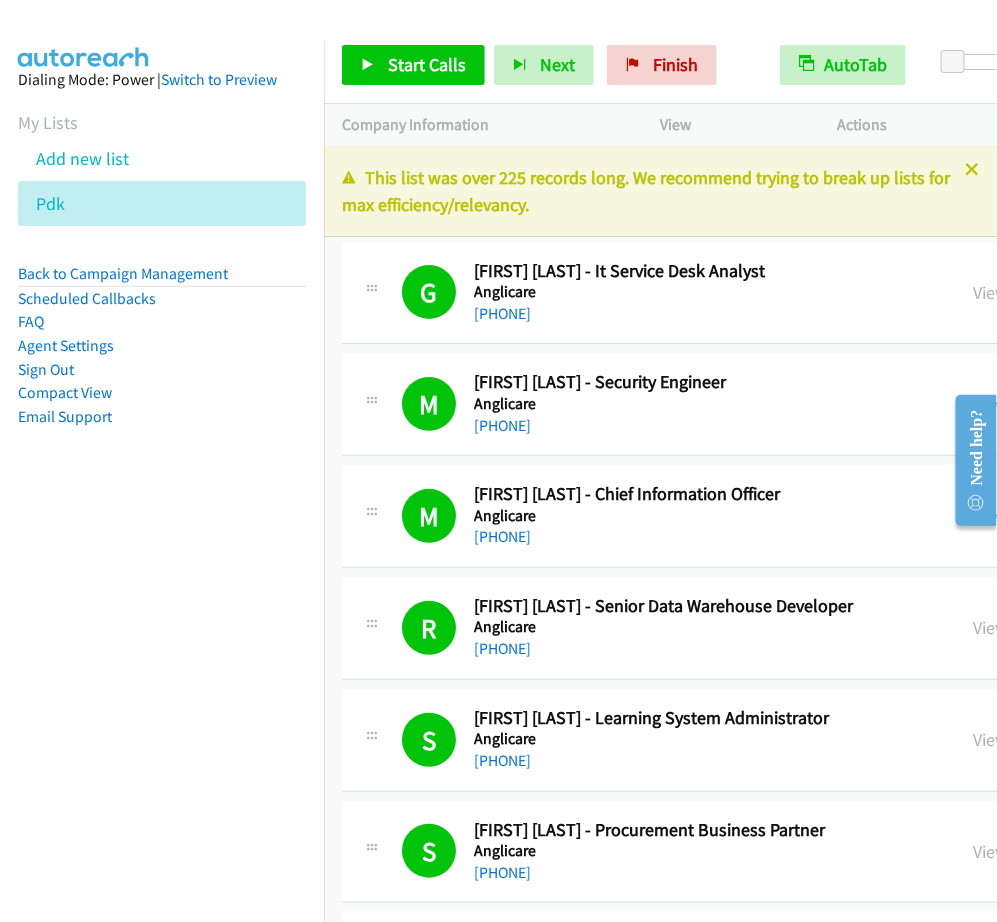 click on "Start Calls
Pause
Next
Finish
Call Completed
AutoTab
AutoTab
0" at bounding box center [660, 65] 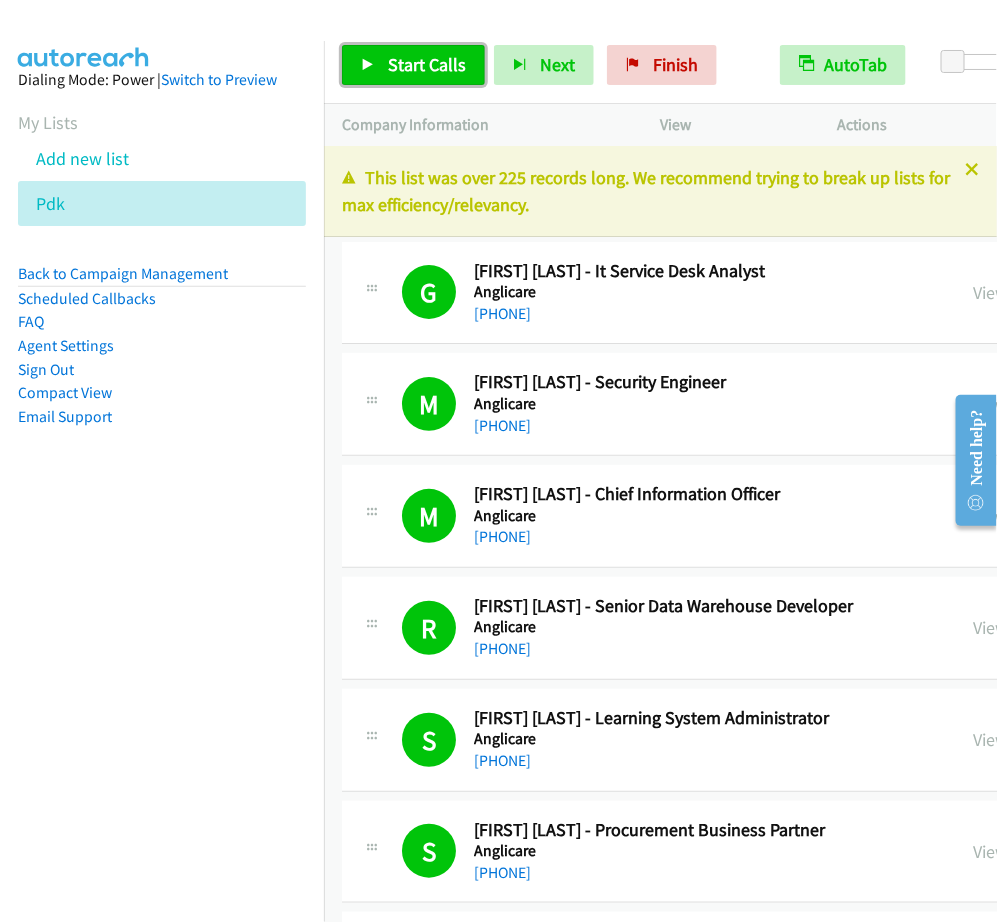 click on "Start Calls" at bounding box center [427, 64] 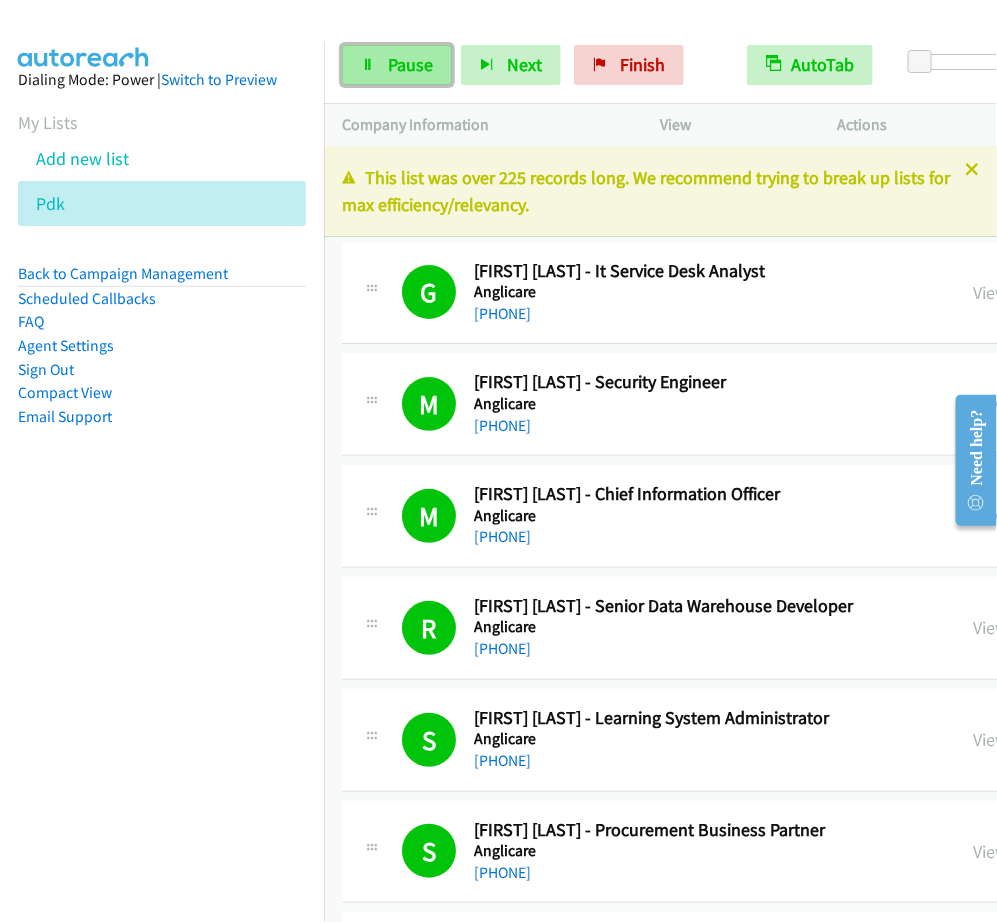 click on "Pause" at bounding box center [410, 64] 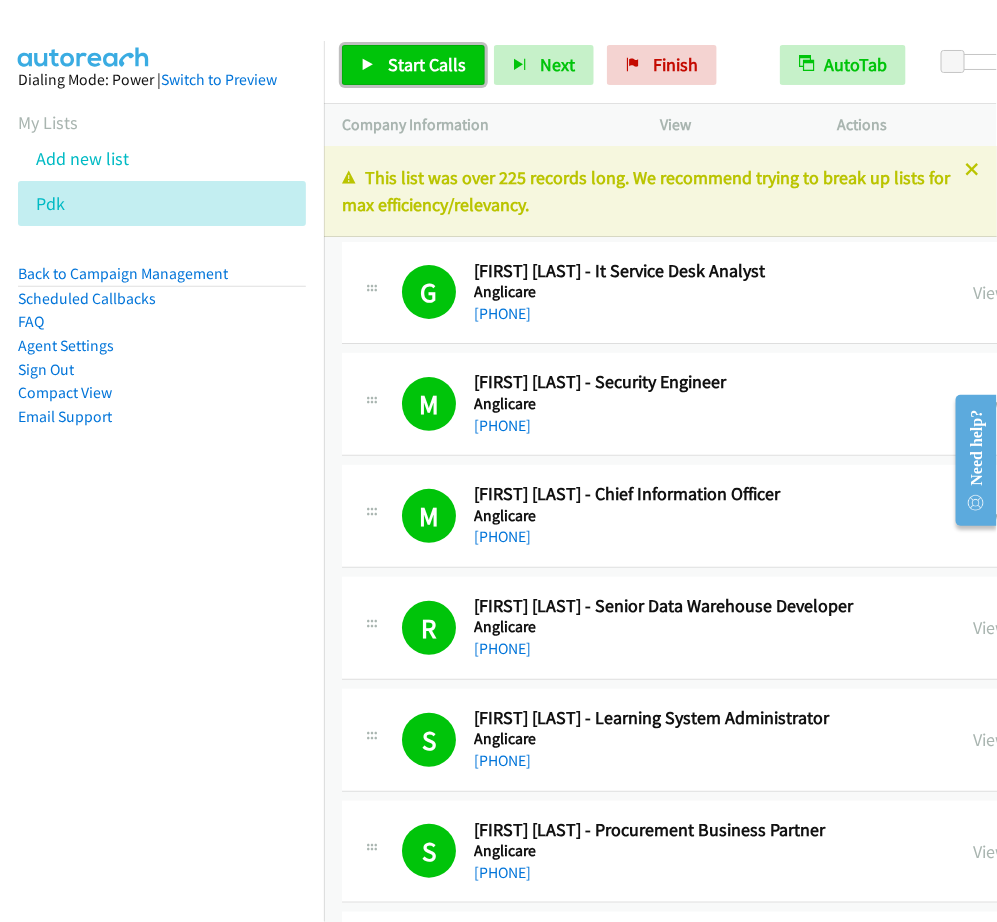 click on "Start Calls" at bounding box center [427, 64] 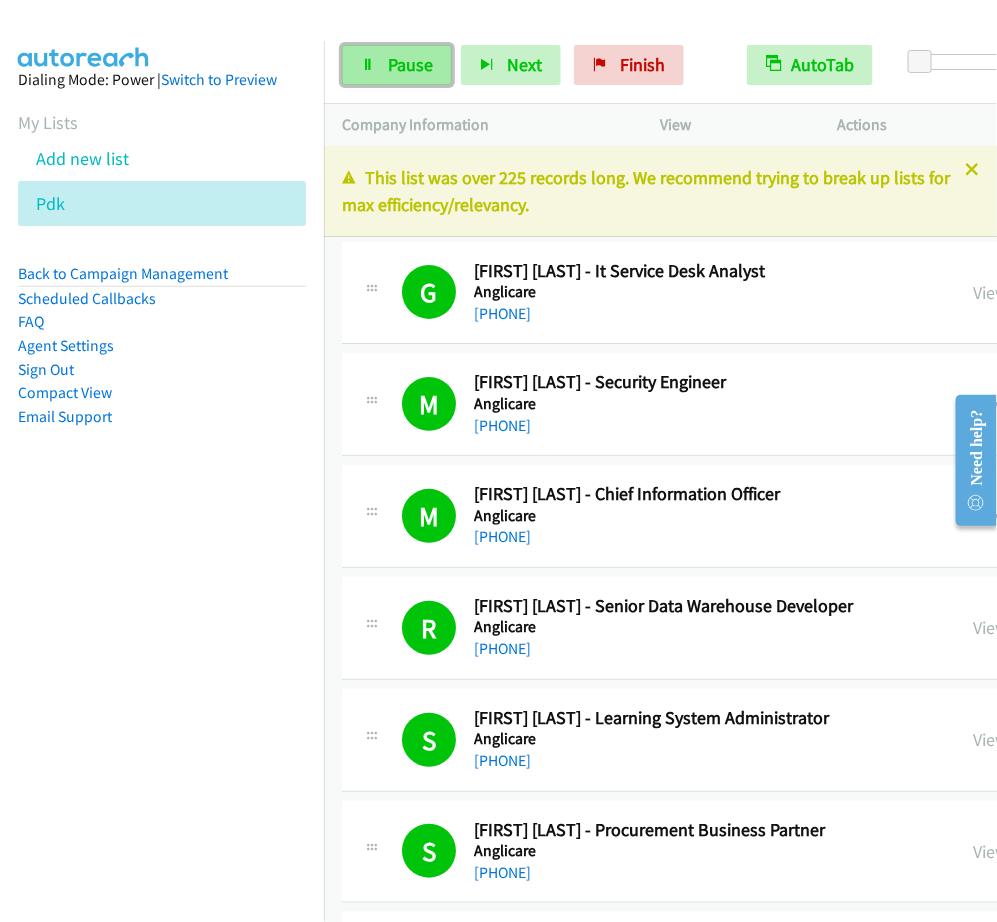 click on "Pause" at bounding box center (410, 64) 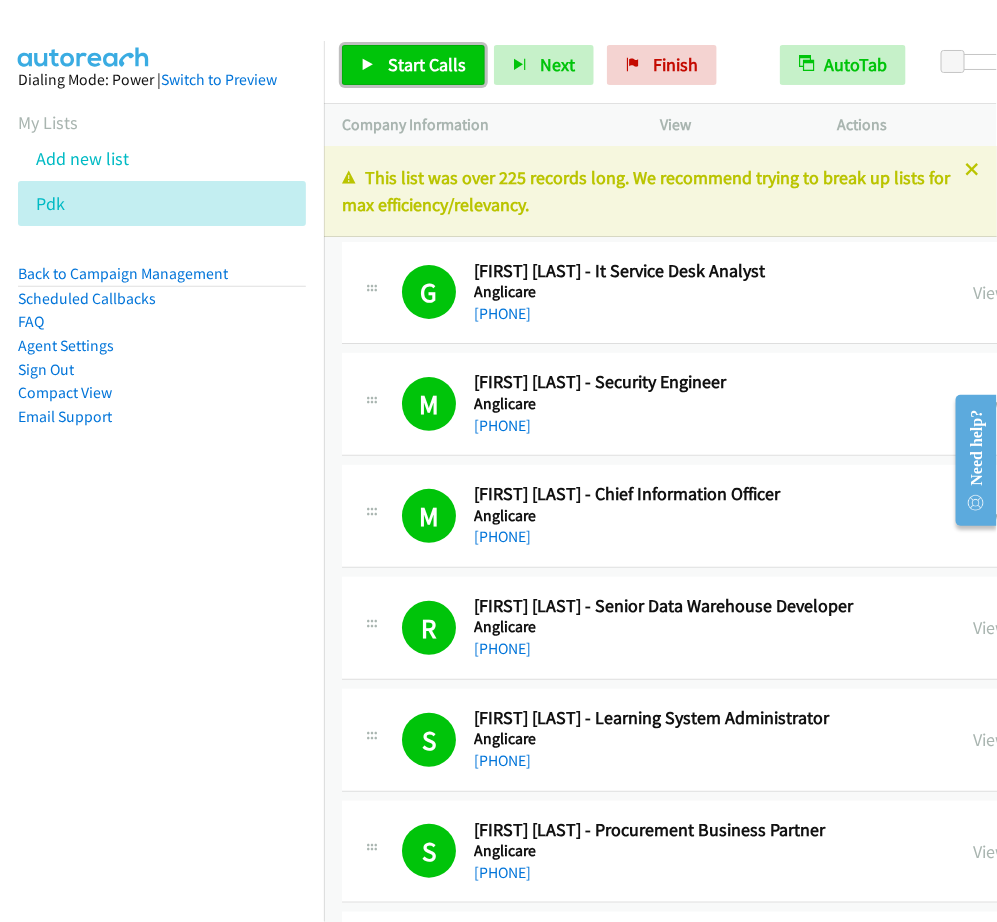 click on "Start Calls" at bounding box center (427, 64) 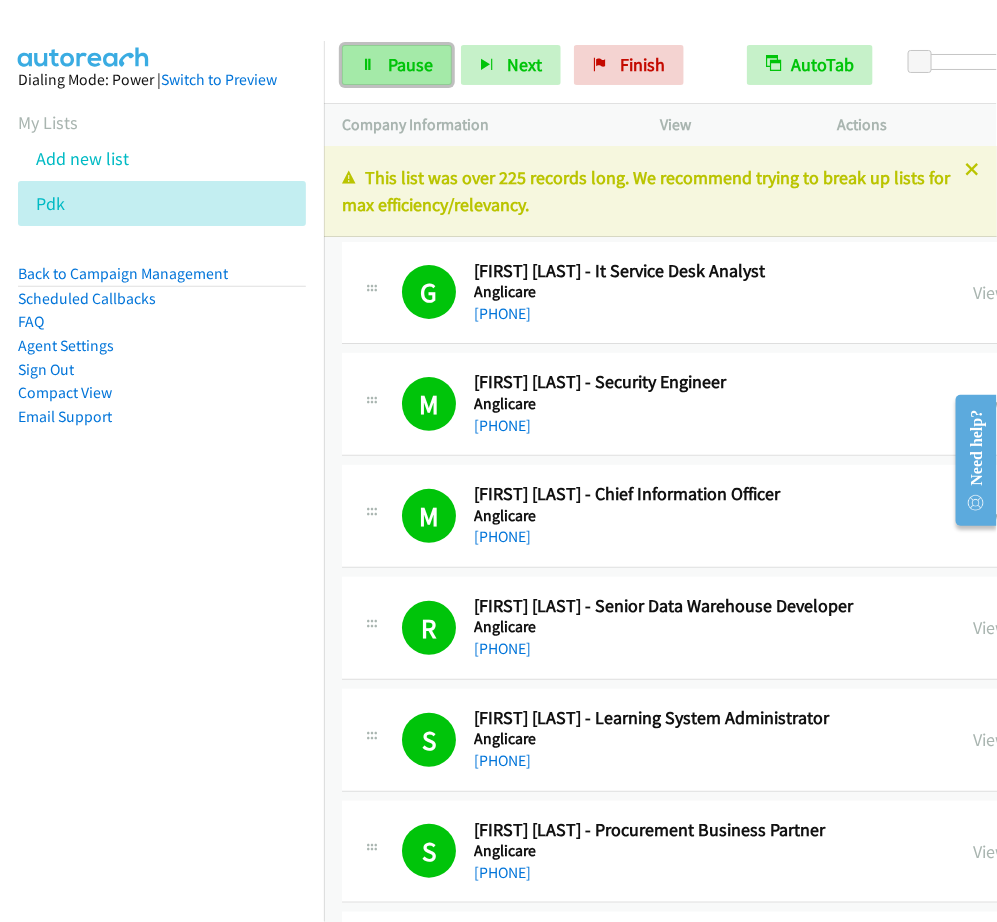 click on "Pause" at bounding box center (410, 64) 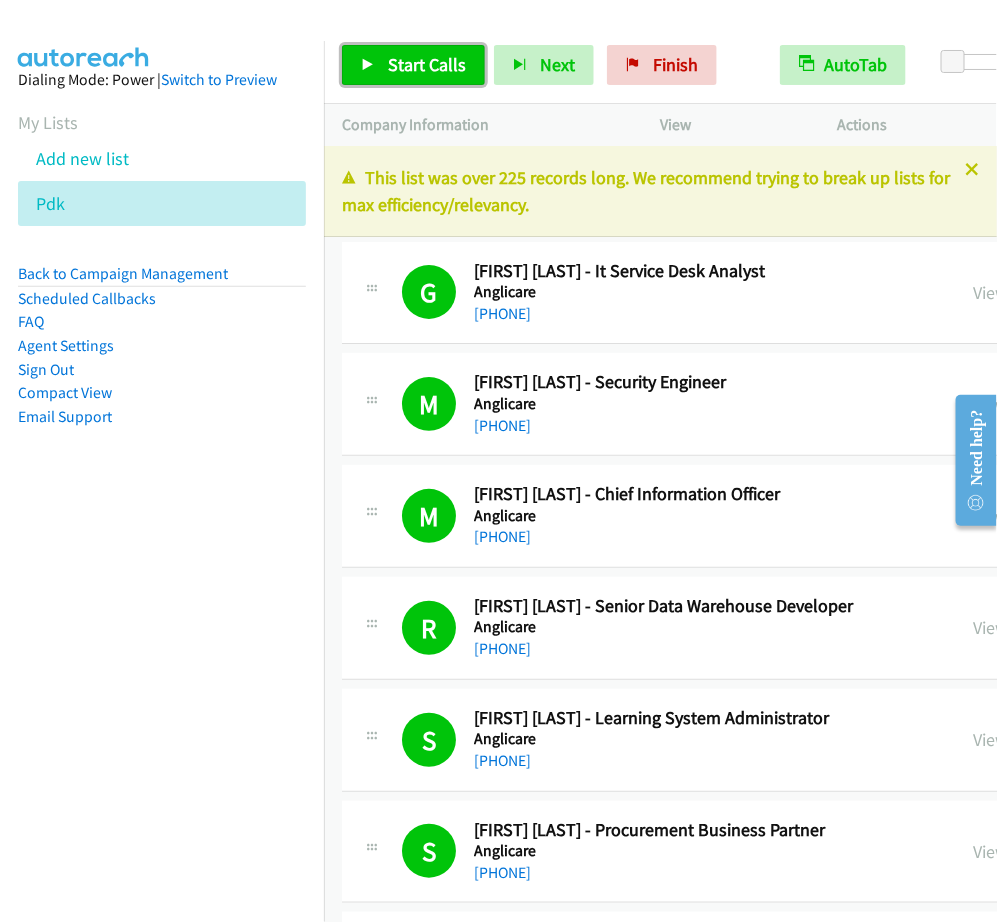 click on "Start Calls" at bounding box center (413, 65) 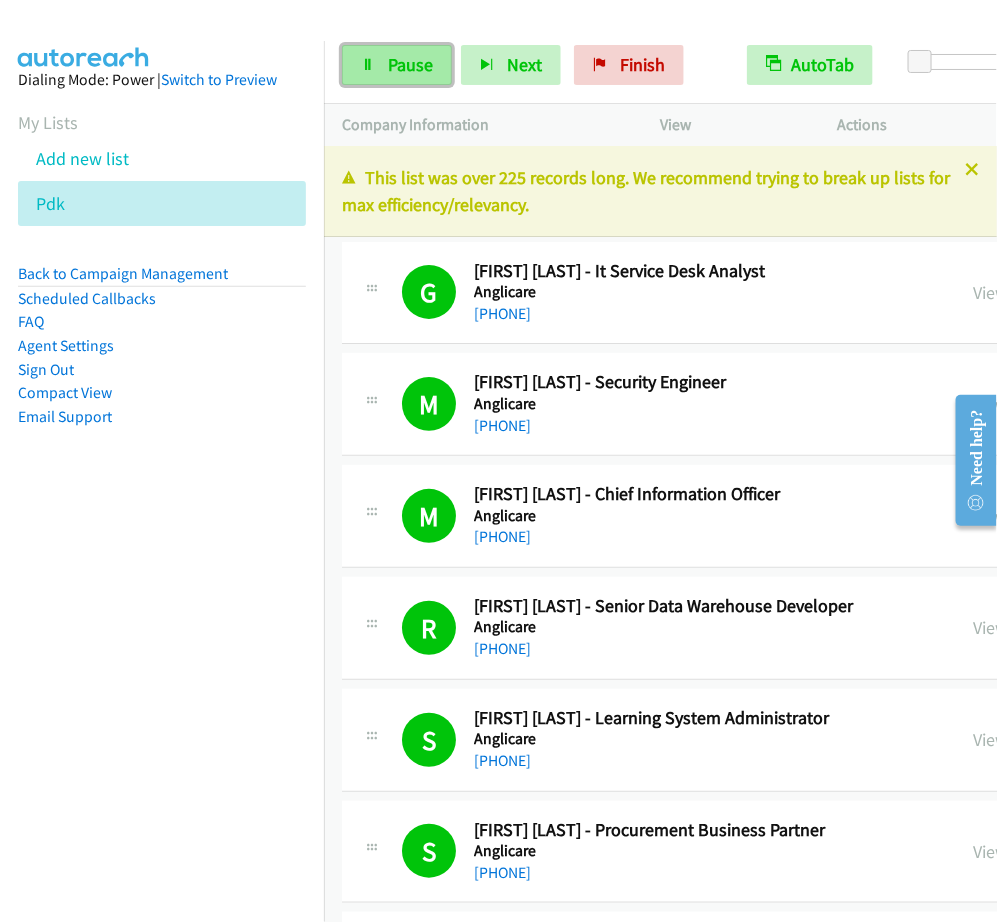 click on "Pause" at bounding box center [410, 64] 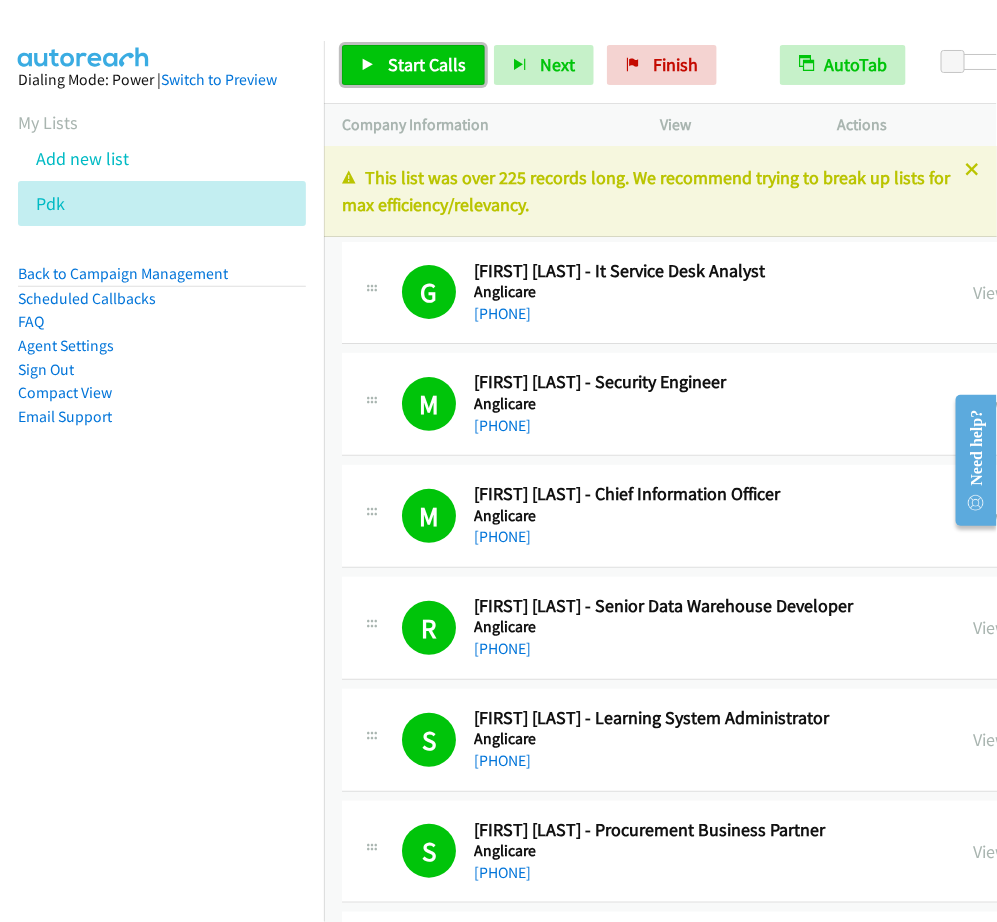 click on "Start Calls" at bounding box center (427, 64) 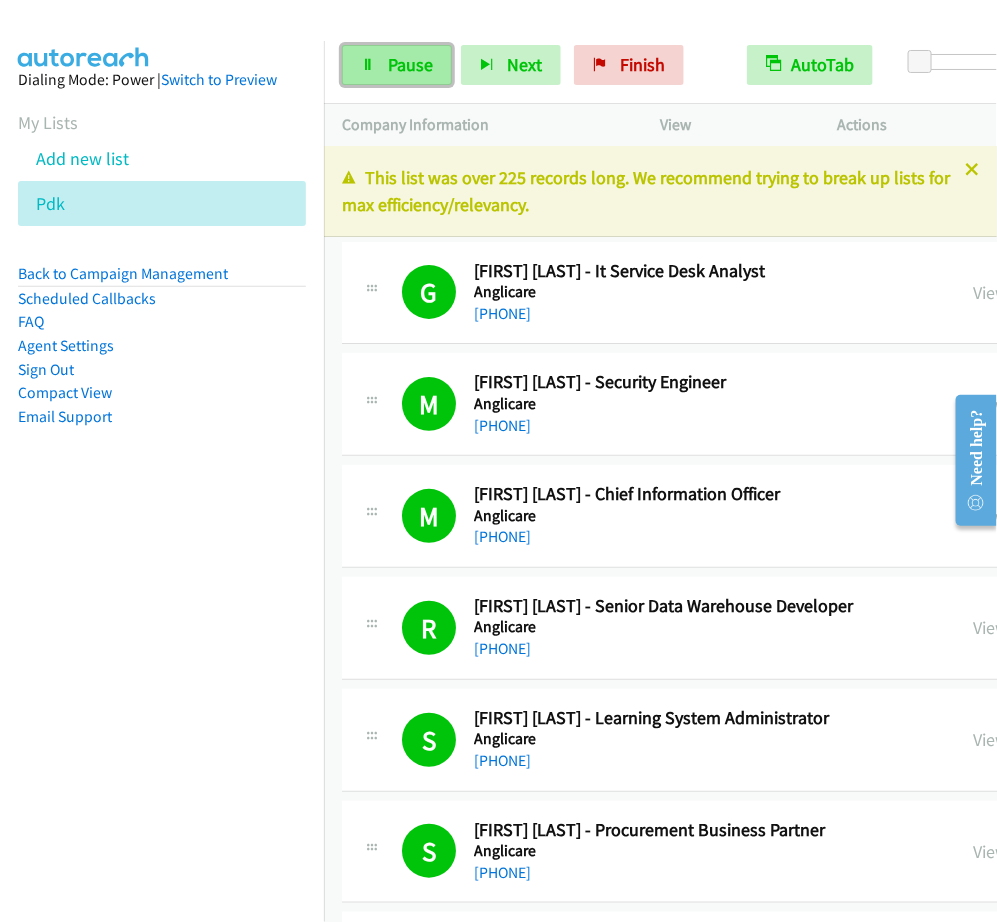 click on "Pause" at bounding box center [410, 64] 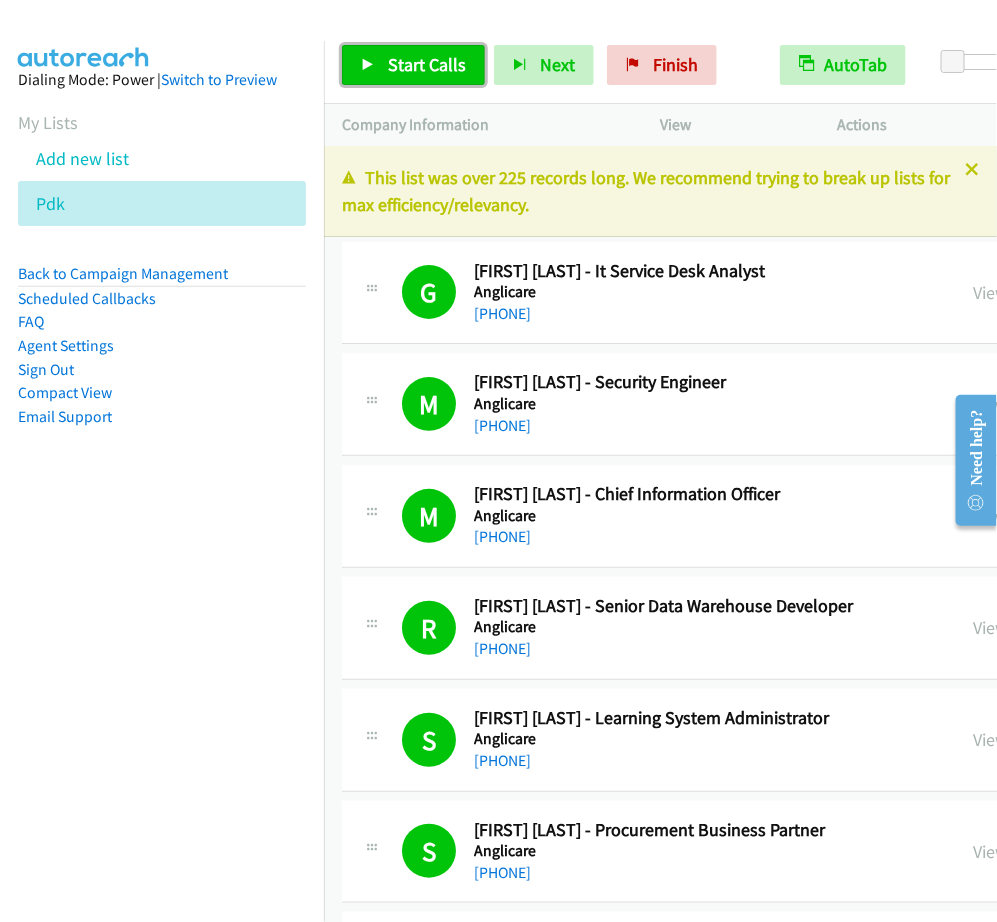 click on "Start Calls" at bounding box center [427, 64] 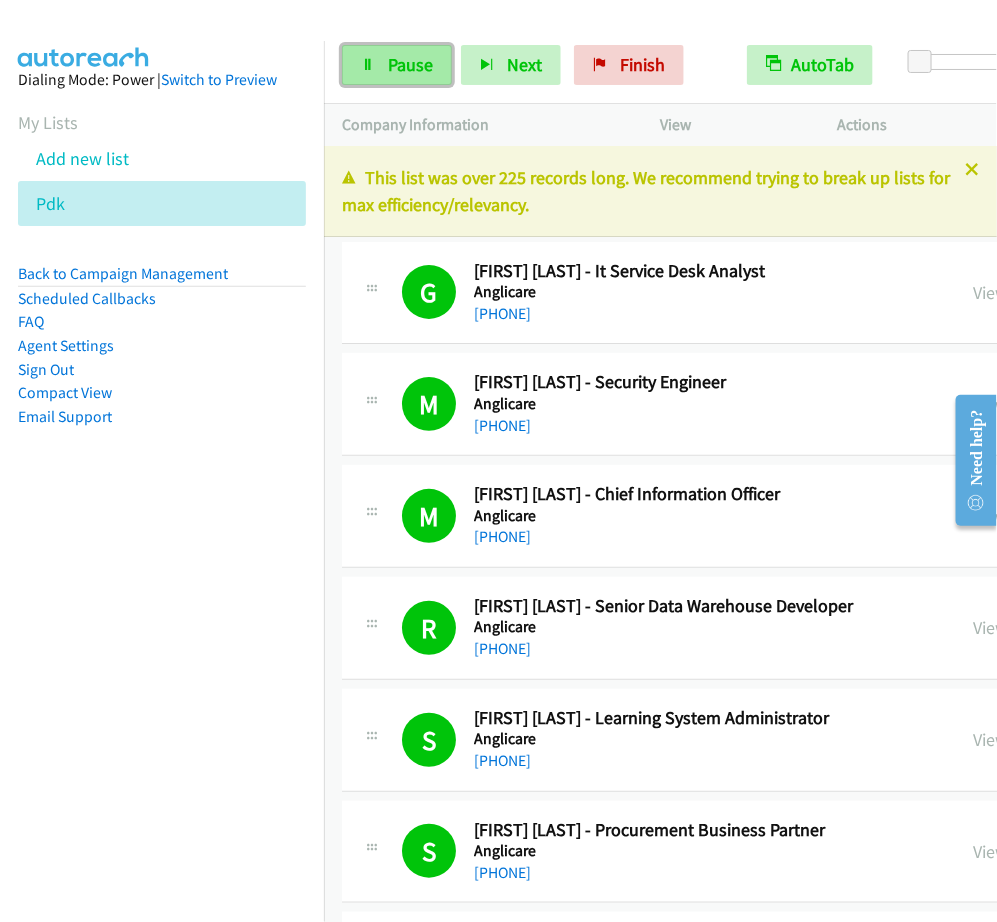 click on "Pause" at bounding box center (410, 64) 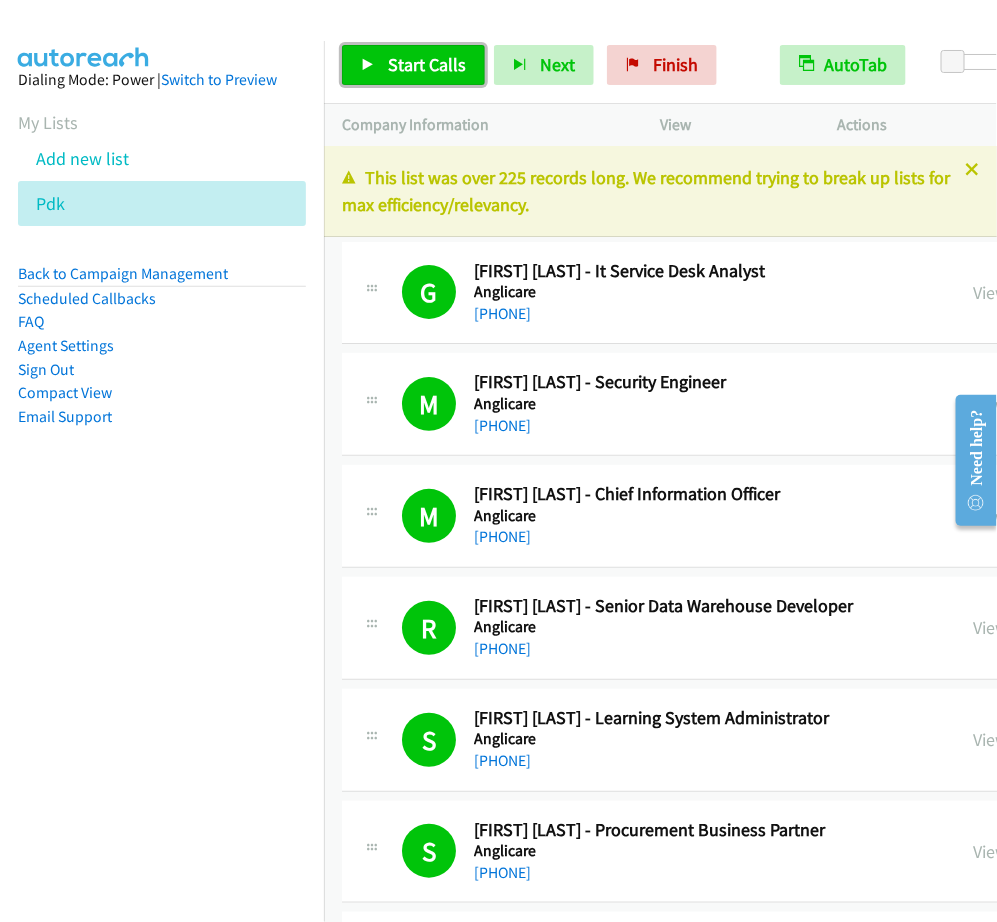 click on "Start Calls" at bounding box center [413, 65] 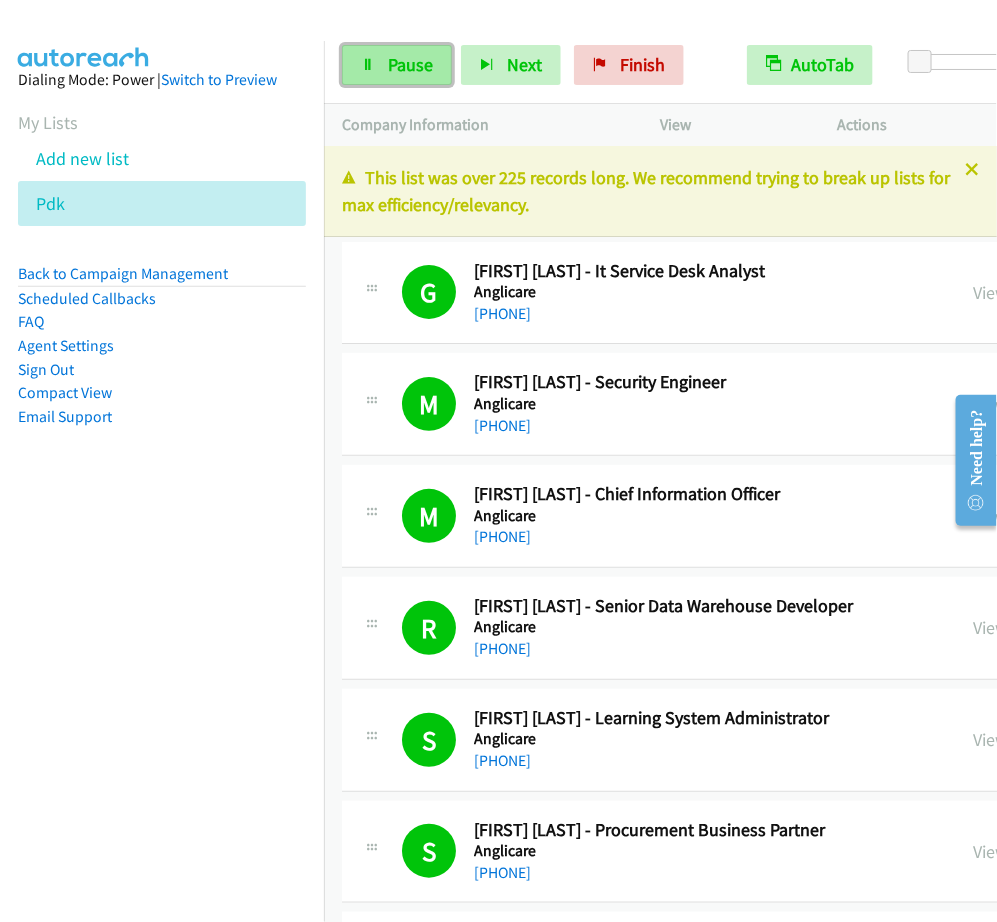 click on "Pause" at bounding box center [397, 65] 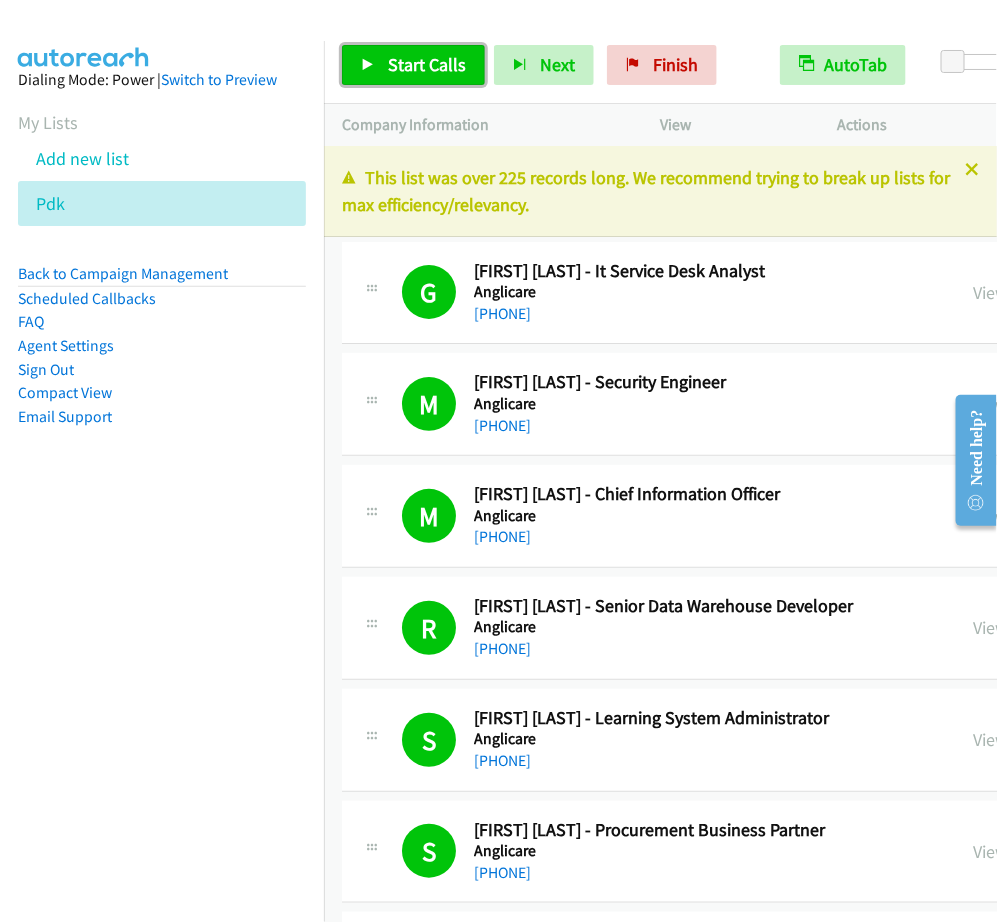 click on "Start Calls" at bounding box center (427, 64) 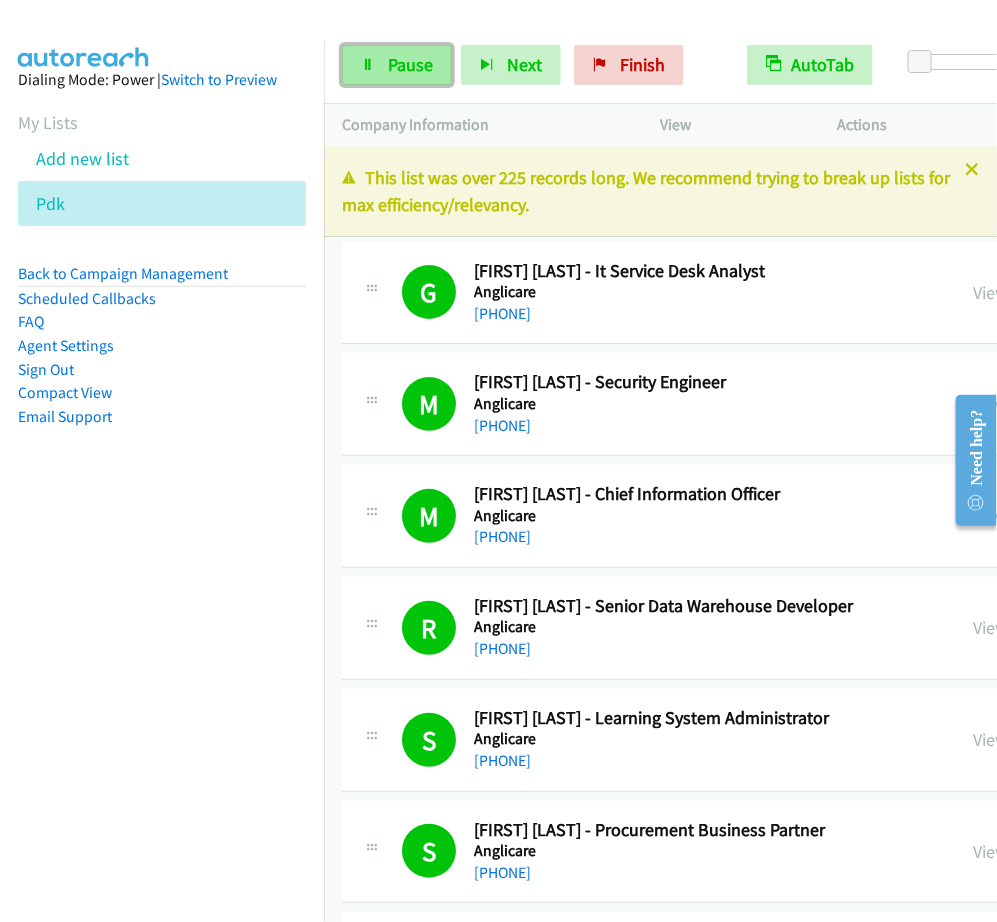 click on "Pause" at bounding box center (410, 64) 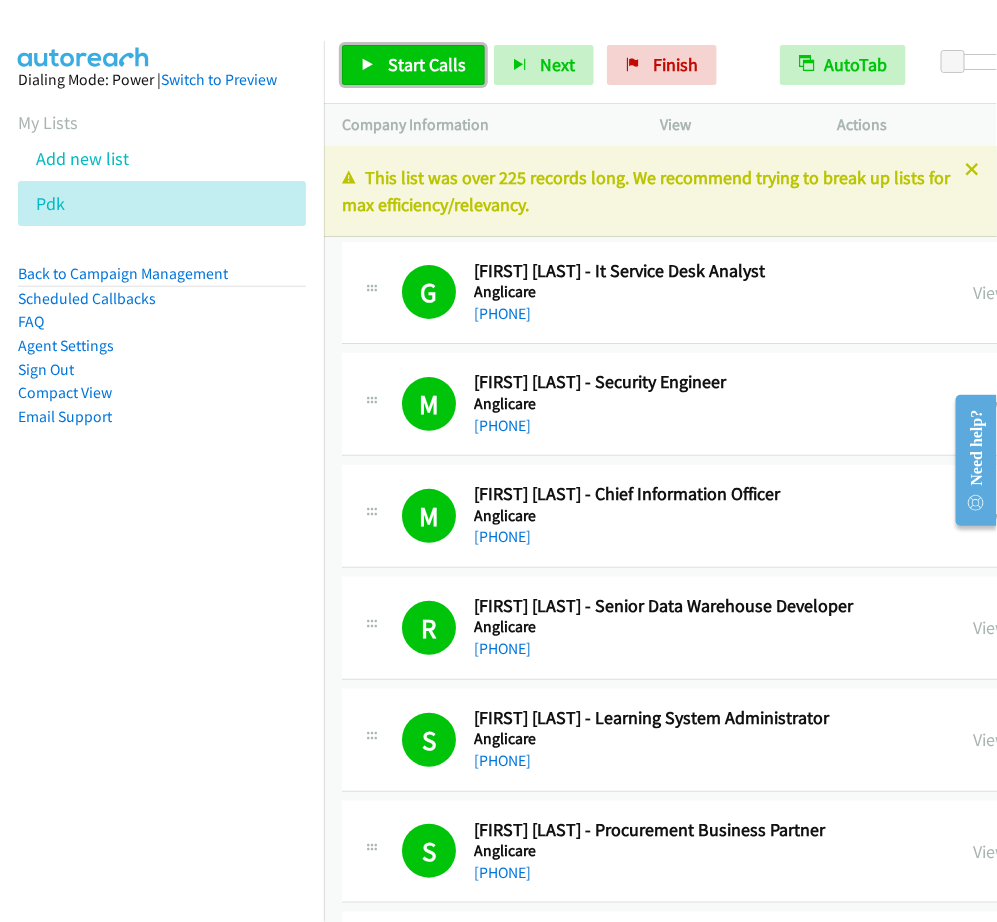 click on "Start Calls" at bounding box center (427, 64) 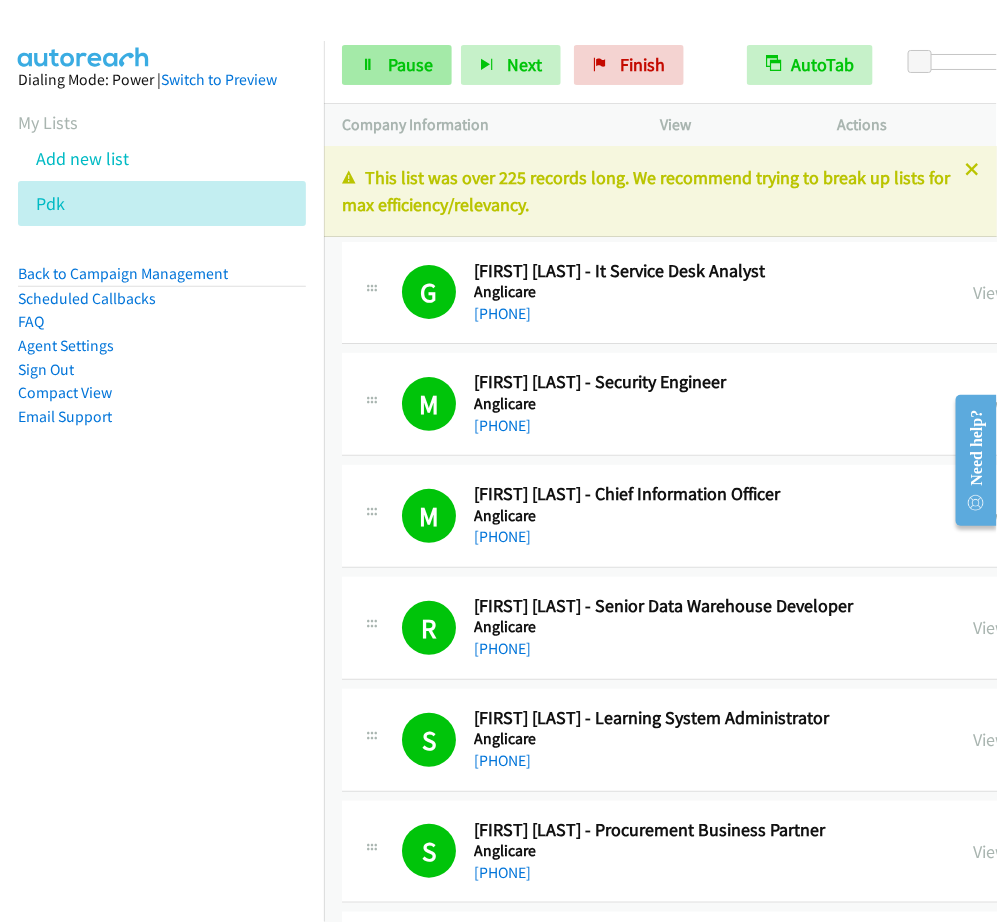 click on "Pause" at bounding box center (397, 65) 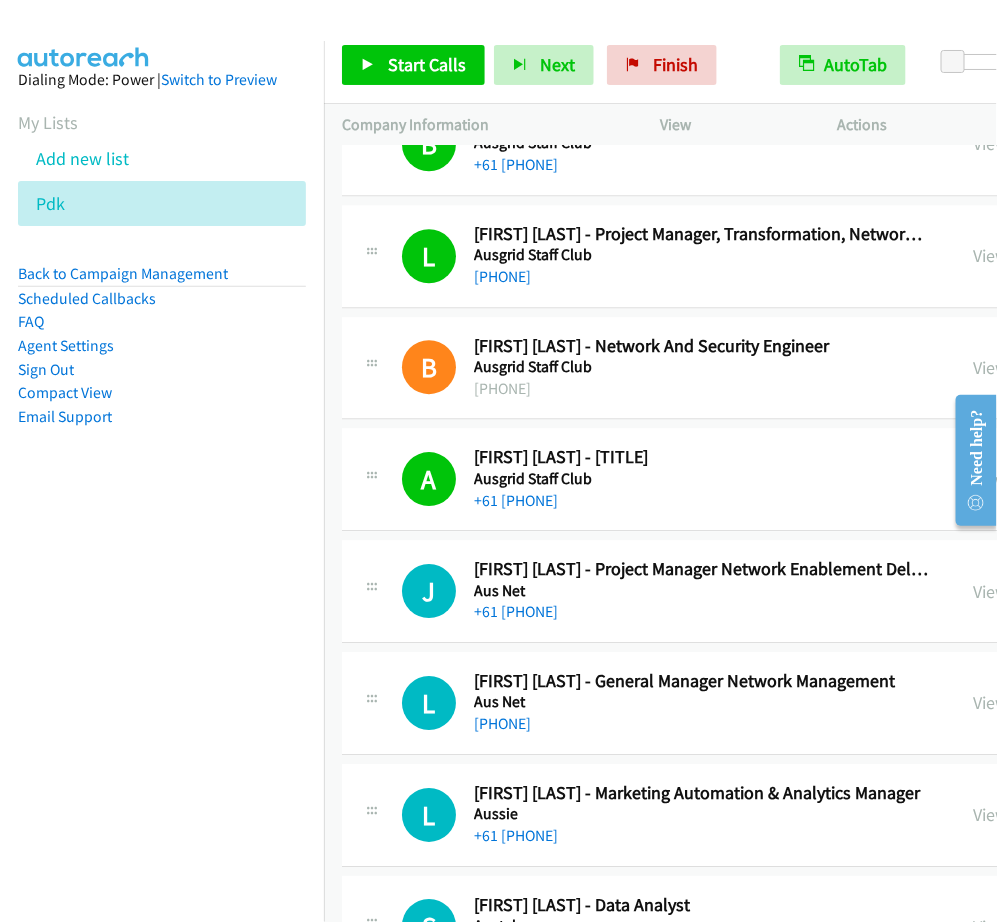 scroll, scrollTop: 21375, scrollLeft: 0, axis: vertical 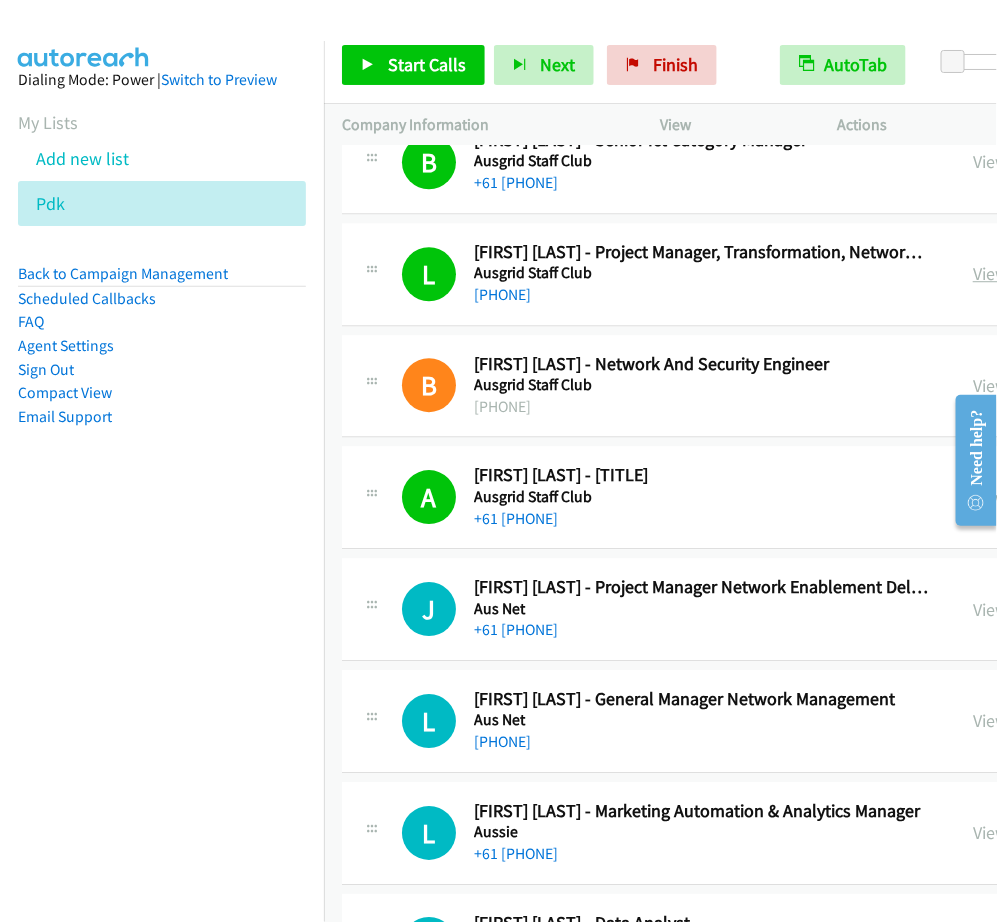 click on "View External Url" at bounding box center [1036, 273] 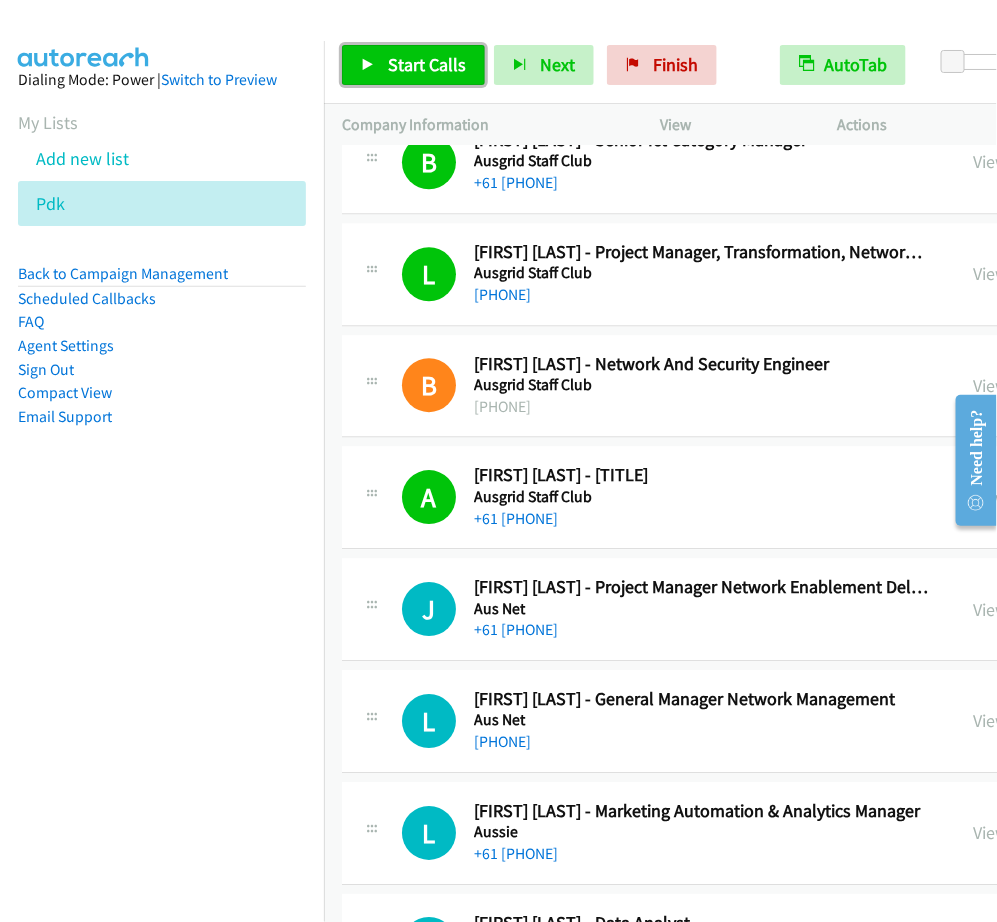 click on "Start Calls" at bounding box center [413, 65] 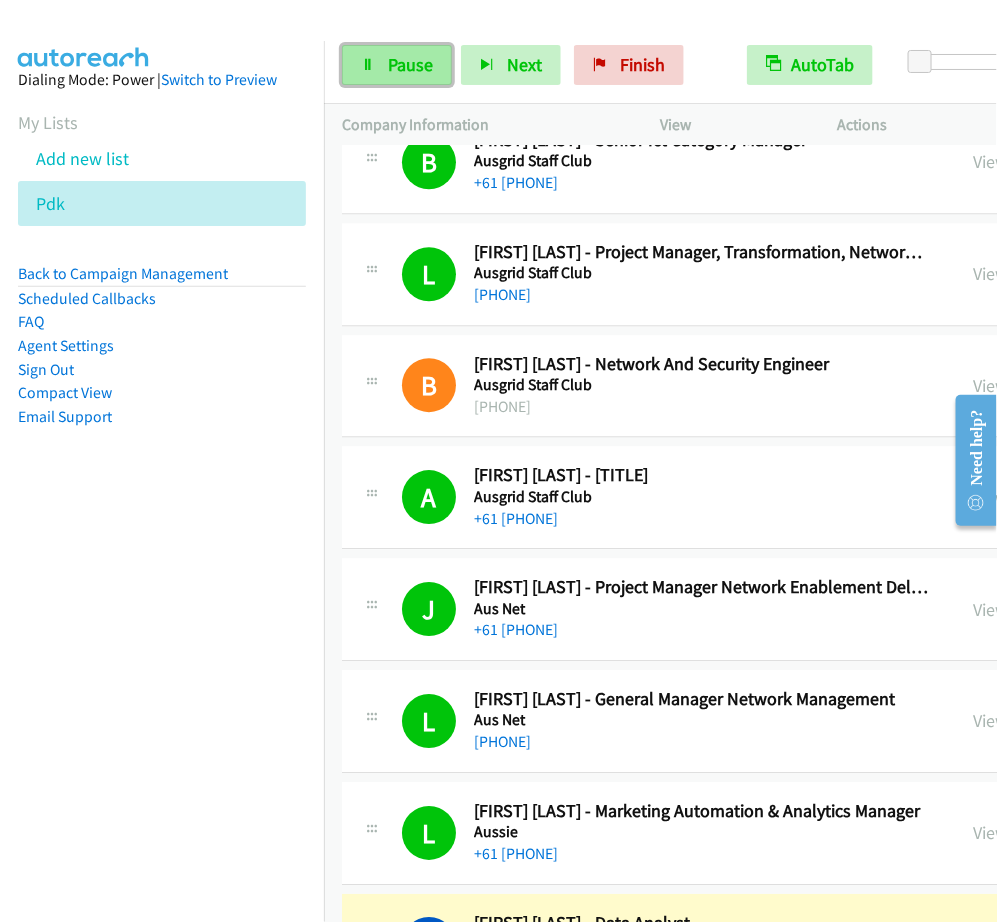 click on "Pause" at bounding box center (410, 64) 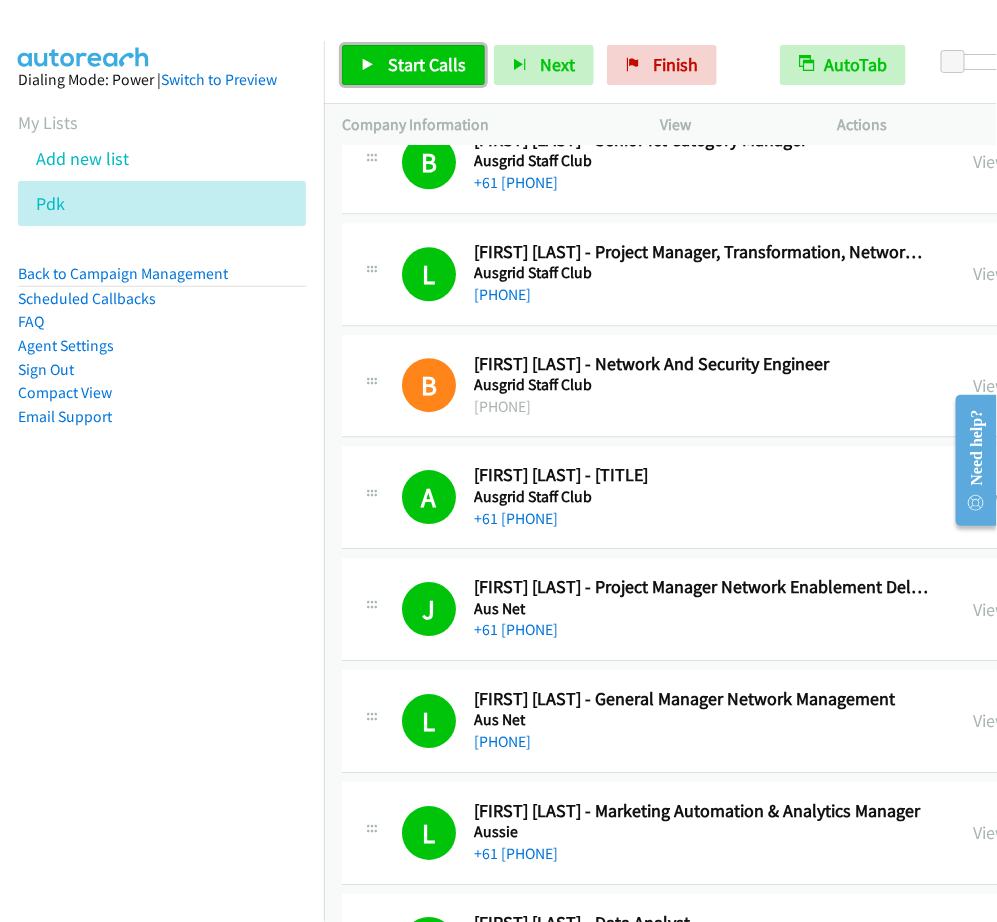click on "Start Calls" at bounding box center (427, 64) 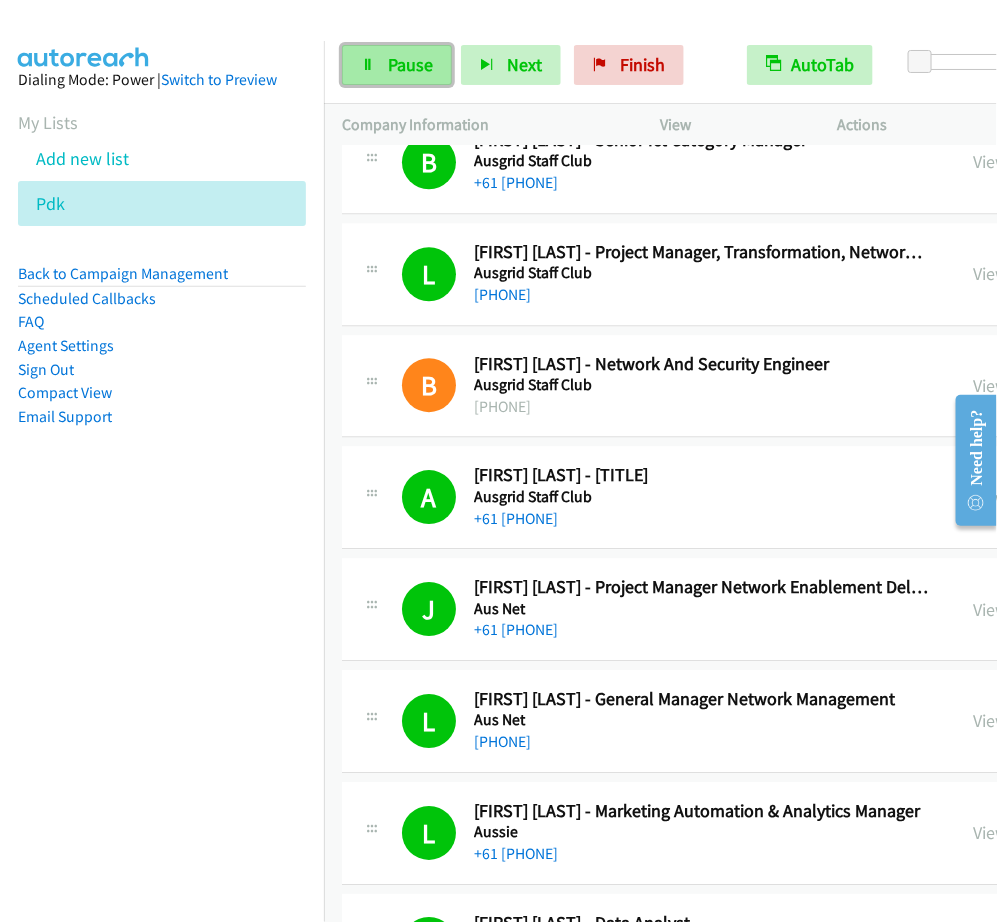 click on "Pause" at bounding box center [410, 64] 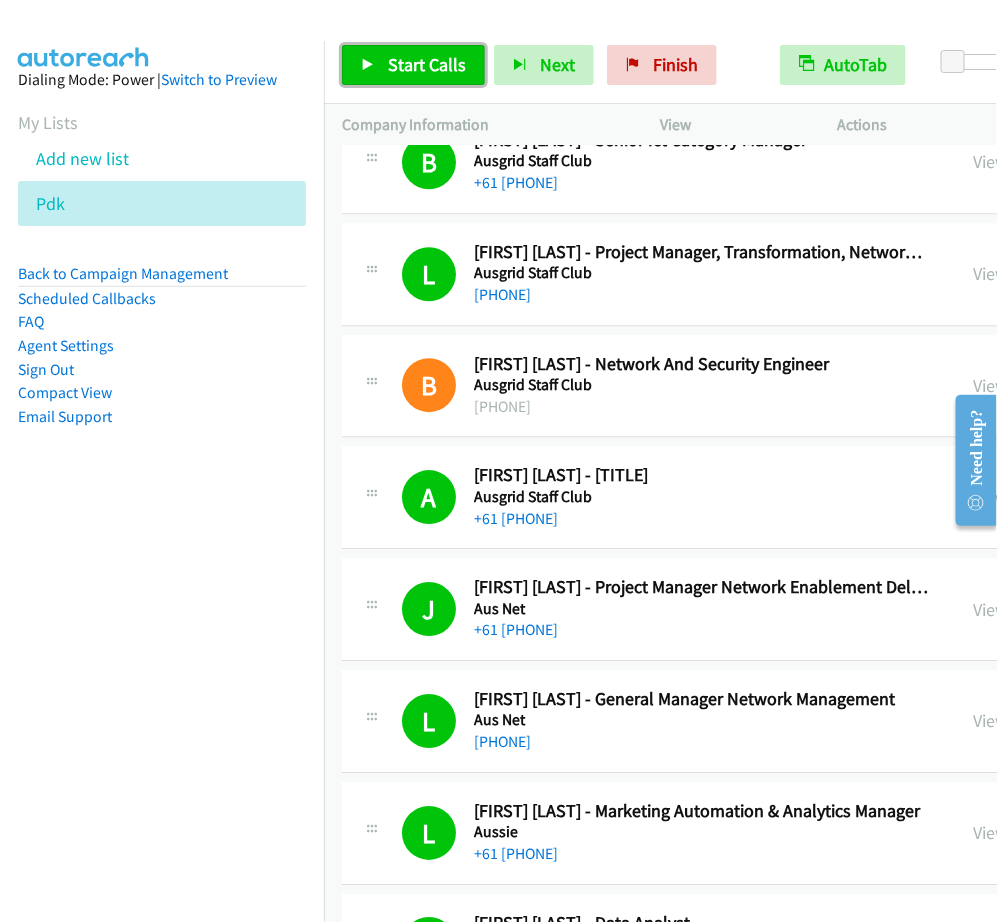 click on "Start Calls" at bounding box center (427, 64) 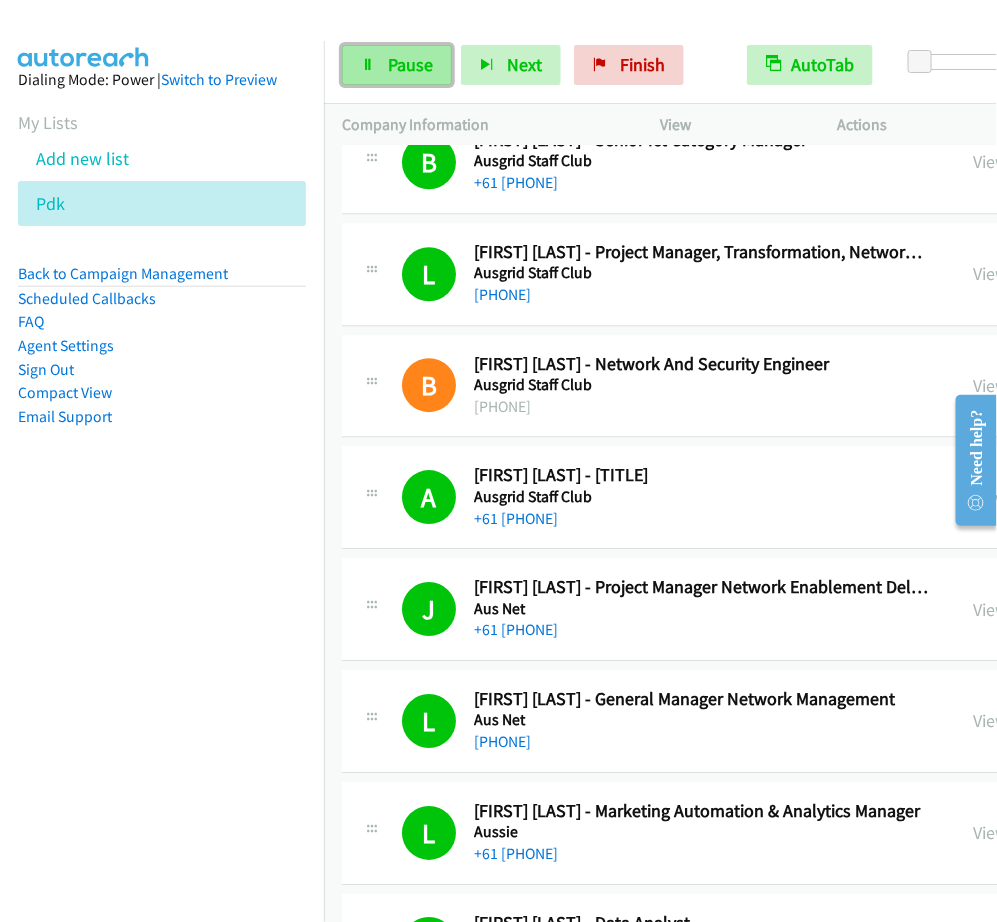 click on "Pause" at bounding box center (397, 65) 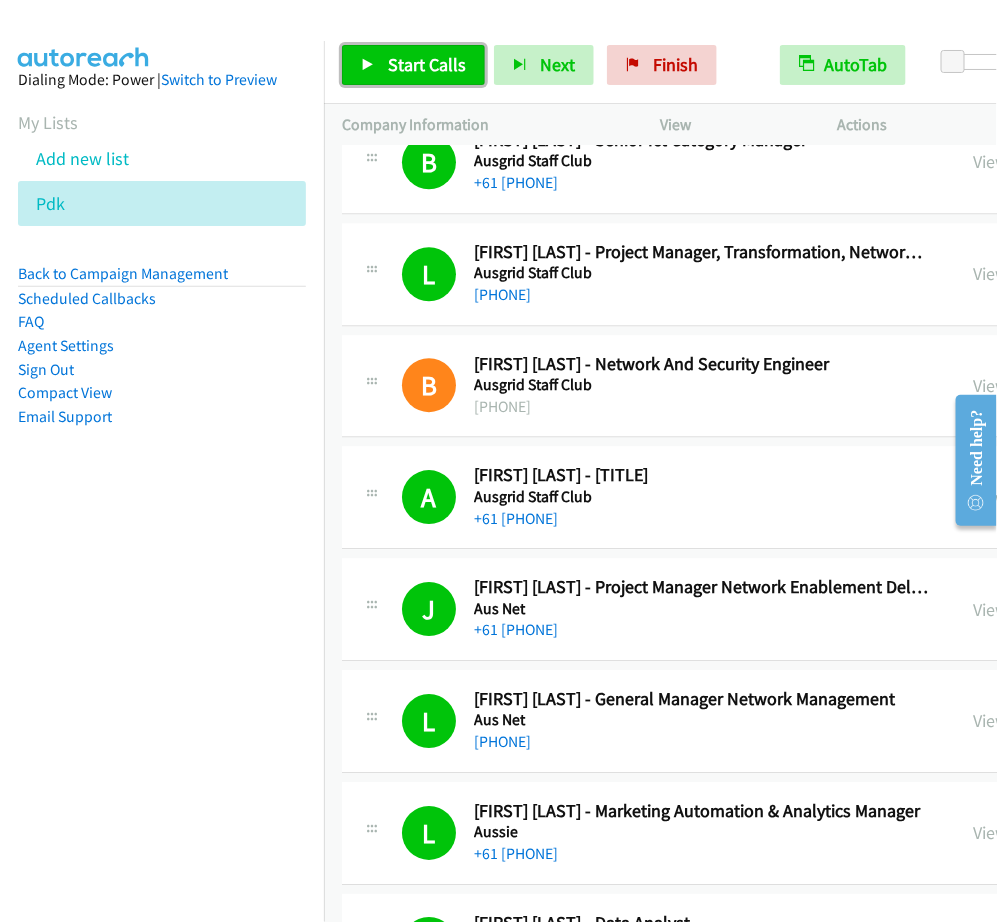 click on "Start Calls" at bounding box center [427, 64] 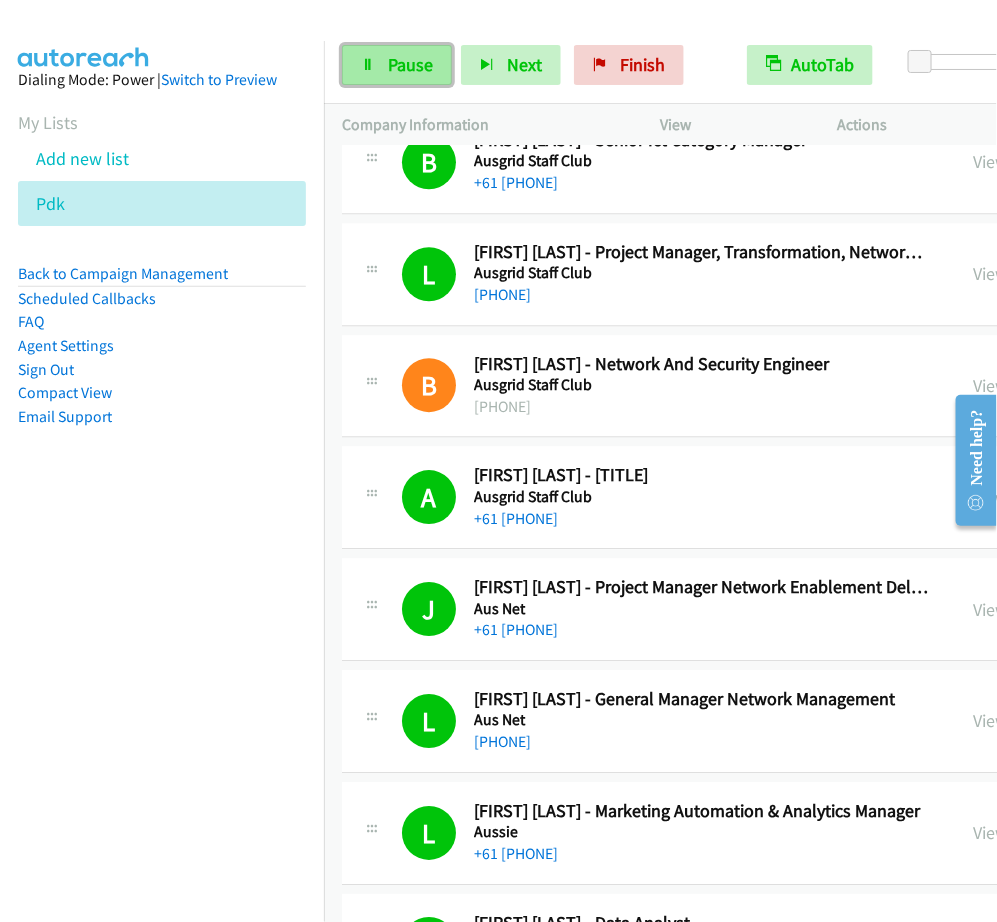 click on "Pause" at bounding box center [397, 65] 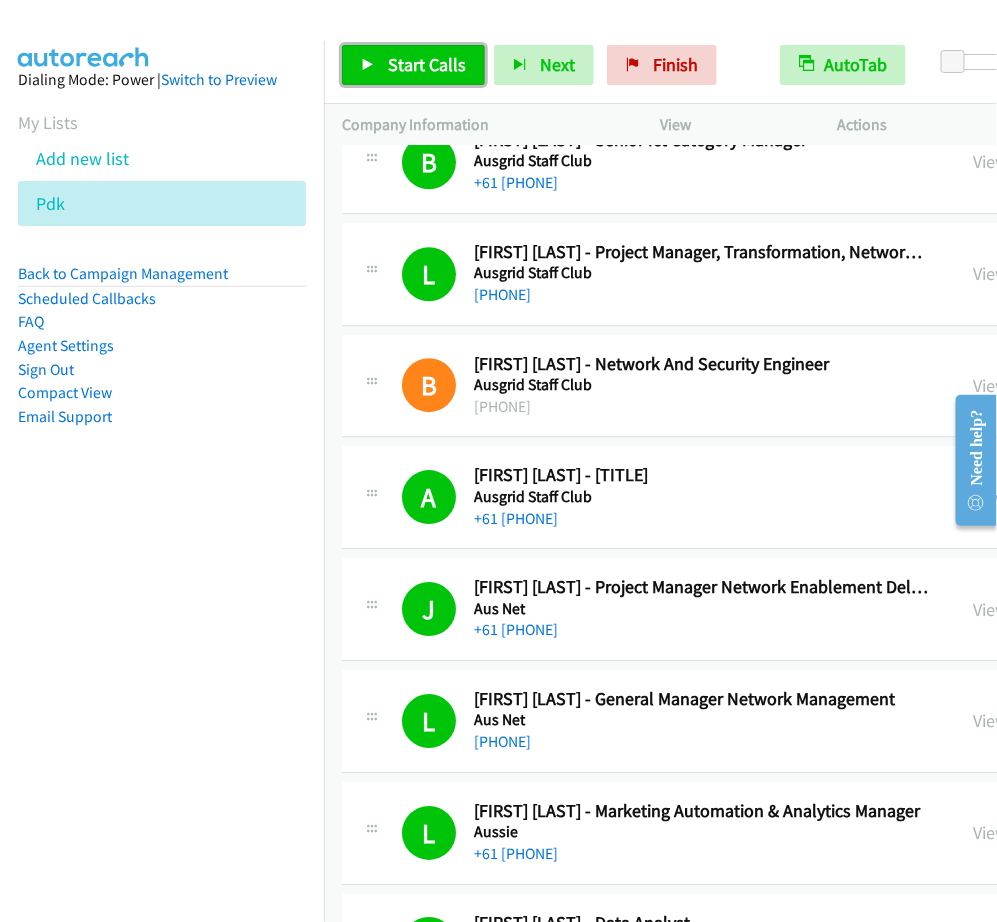 click on "Start Calls" at bounding box center [413, 65] 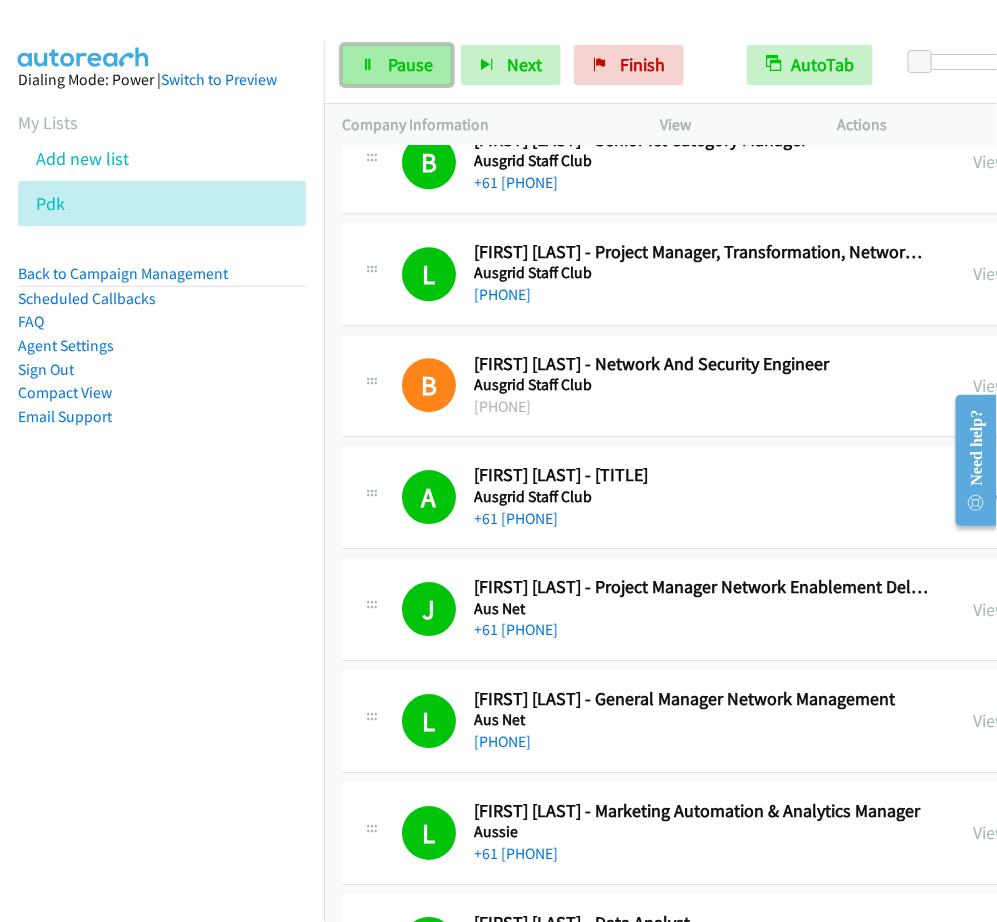 click on "Pause" at bounding box center [397, 65] 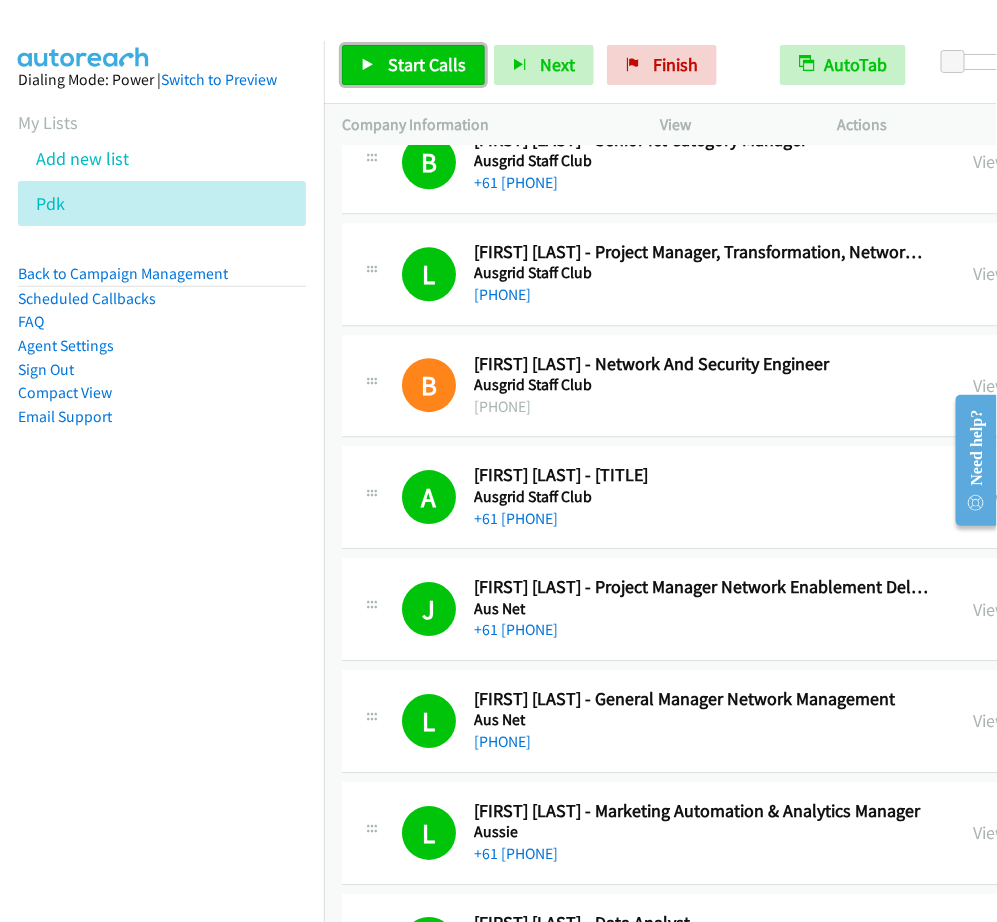 click on "Start Calls" at bounding box center [413, 65] 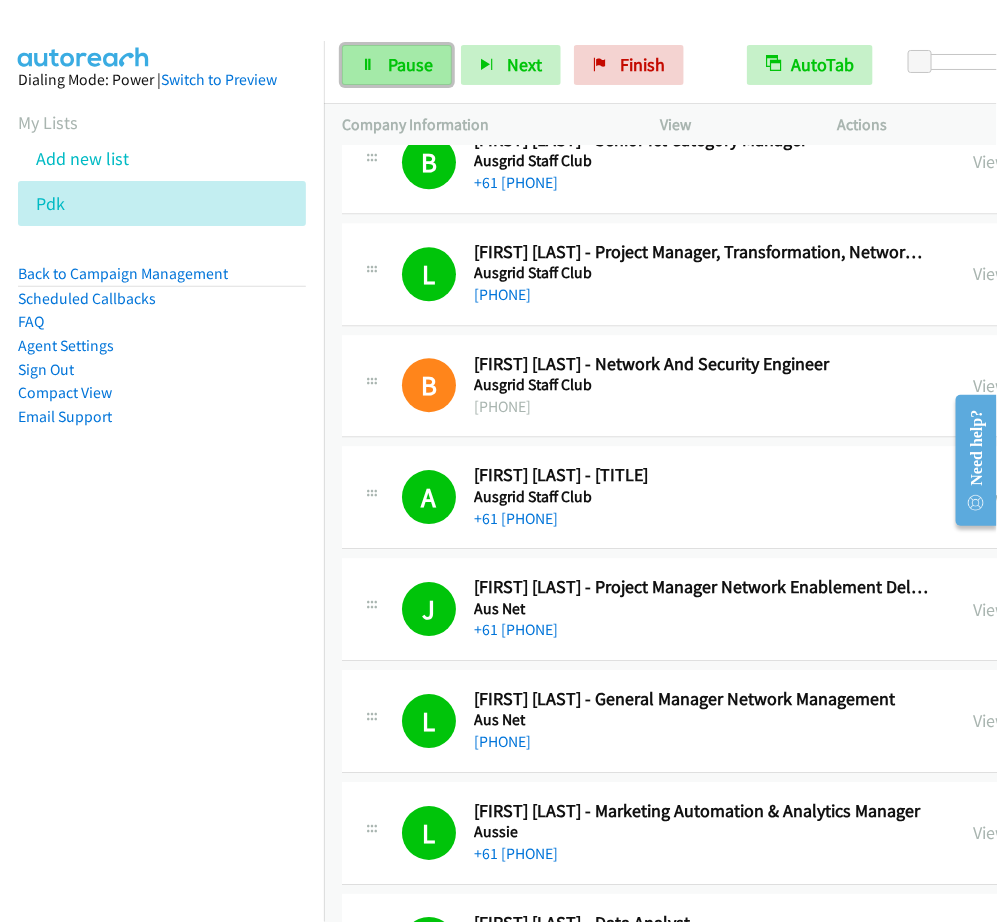 click on "Pause" at bounding box center [410, 64] 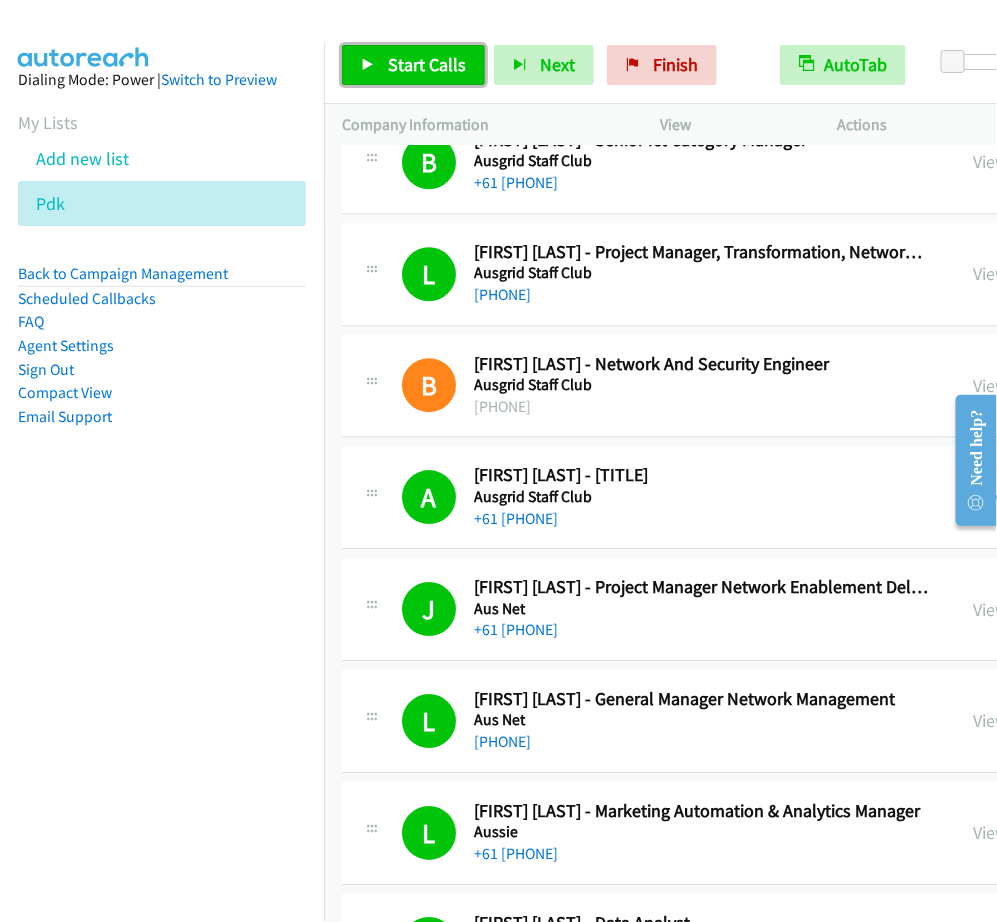 click on "Start Calls" at bounding box center [427, 64] 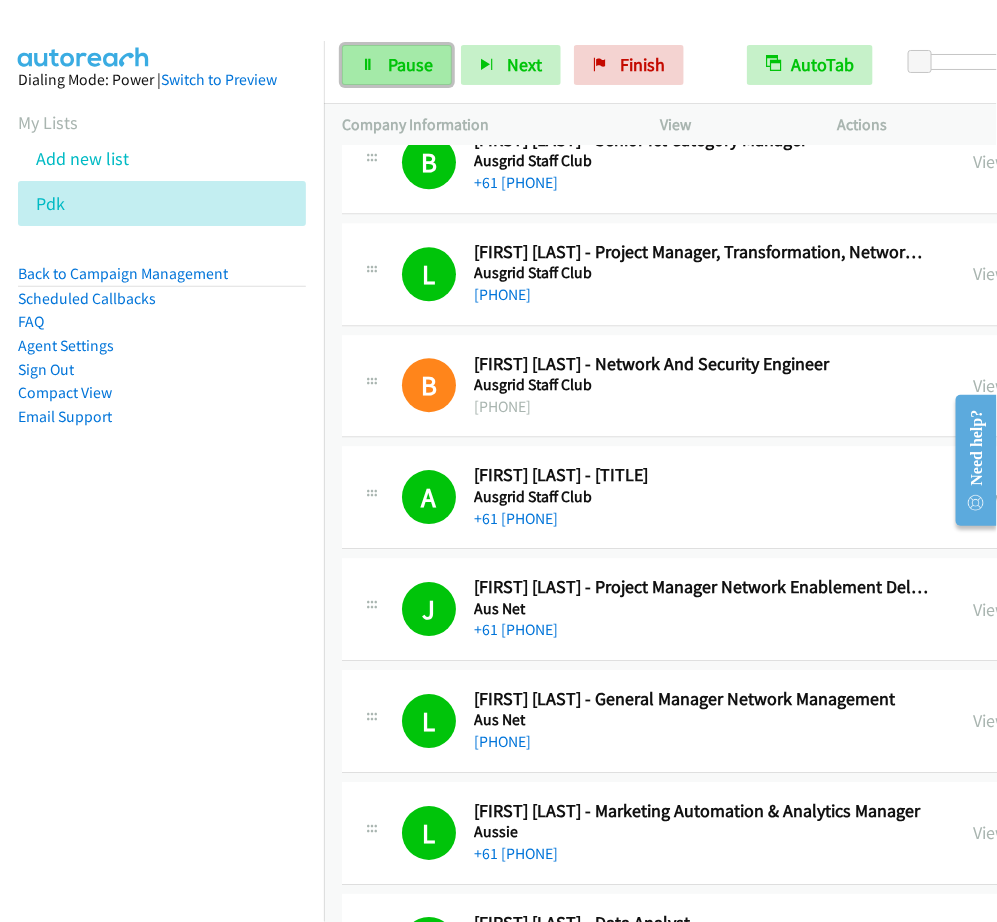 click on "Pause" at bounding box center (397, 65) 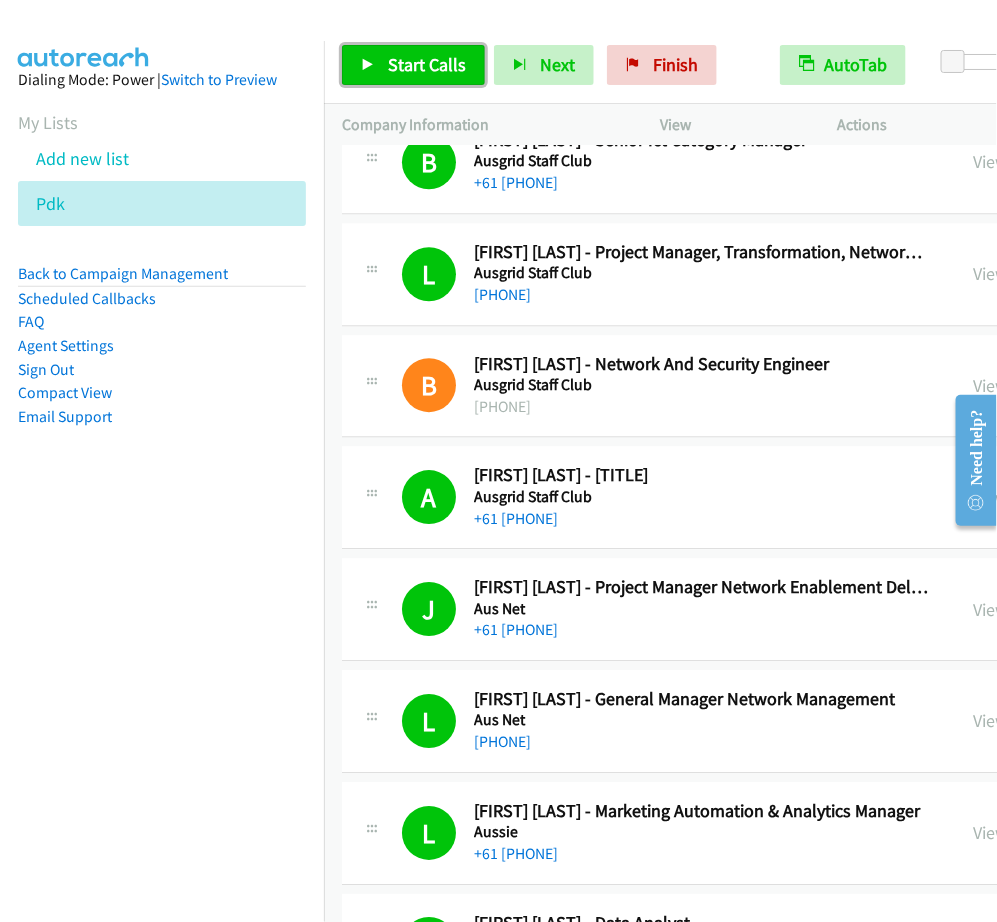 click on "Start Calls" at bounding box center [427, 64] 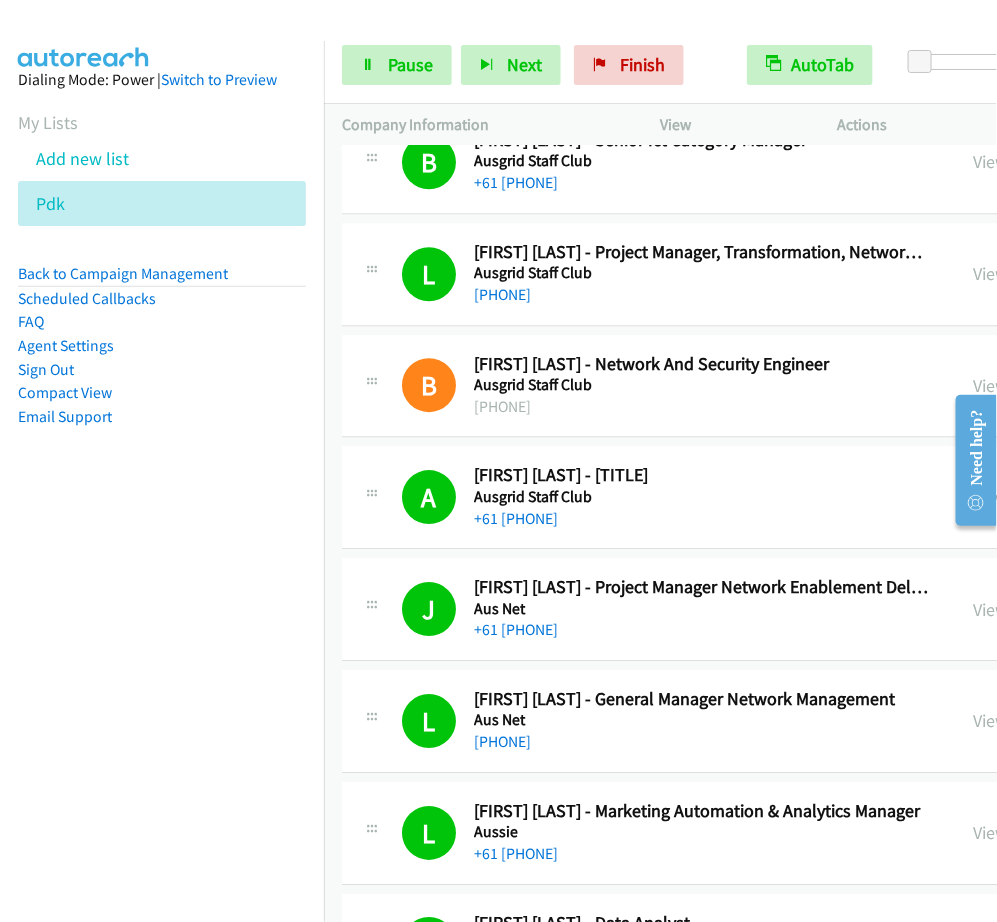 click on "Start Calls
Pause
Next
Finish
Dialing Gloria Duong - Data Analyst
AutoTab
AutoTab
0" at bounding box center [660, 65] 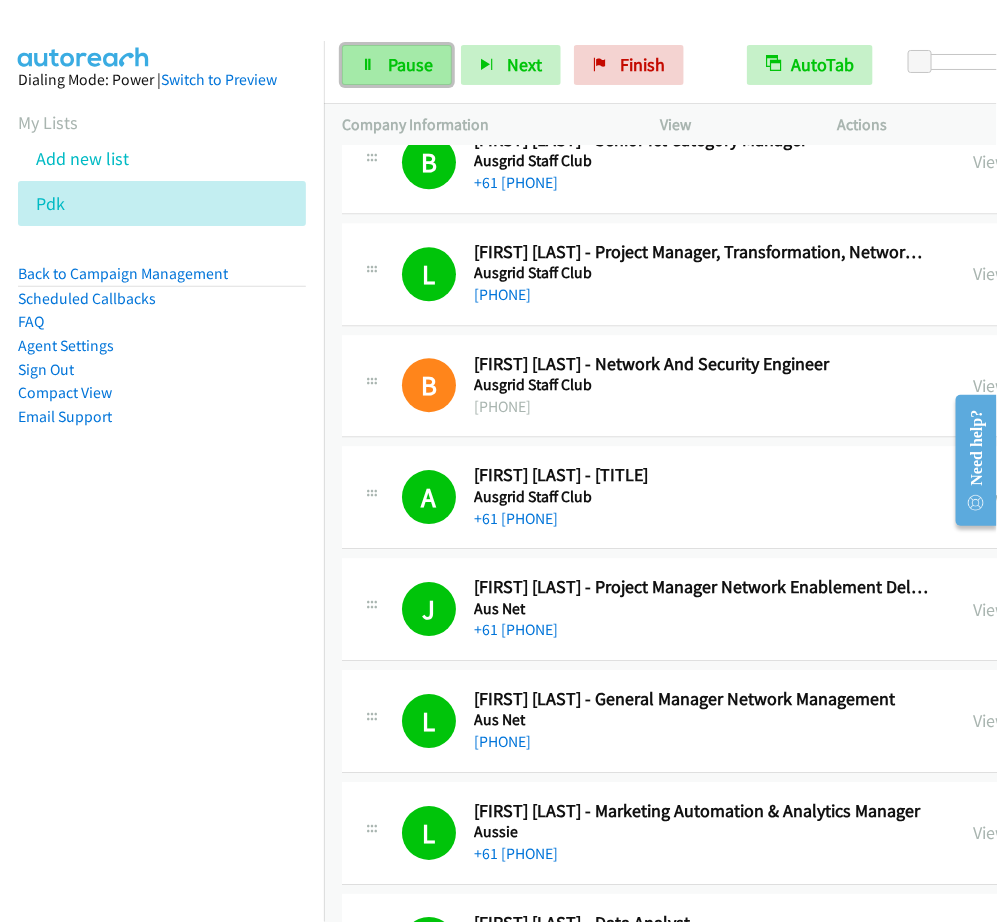 click on "Pause" at bounding box center (410, 64) 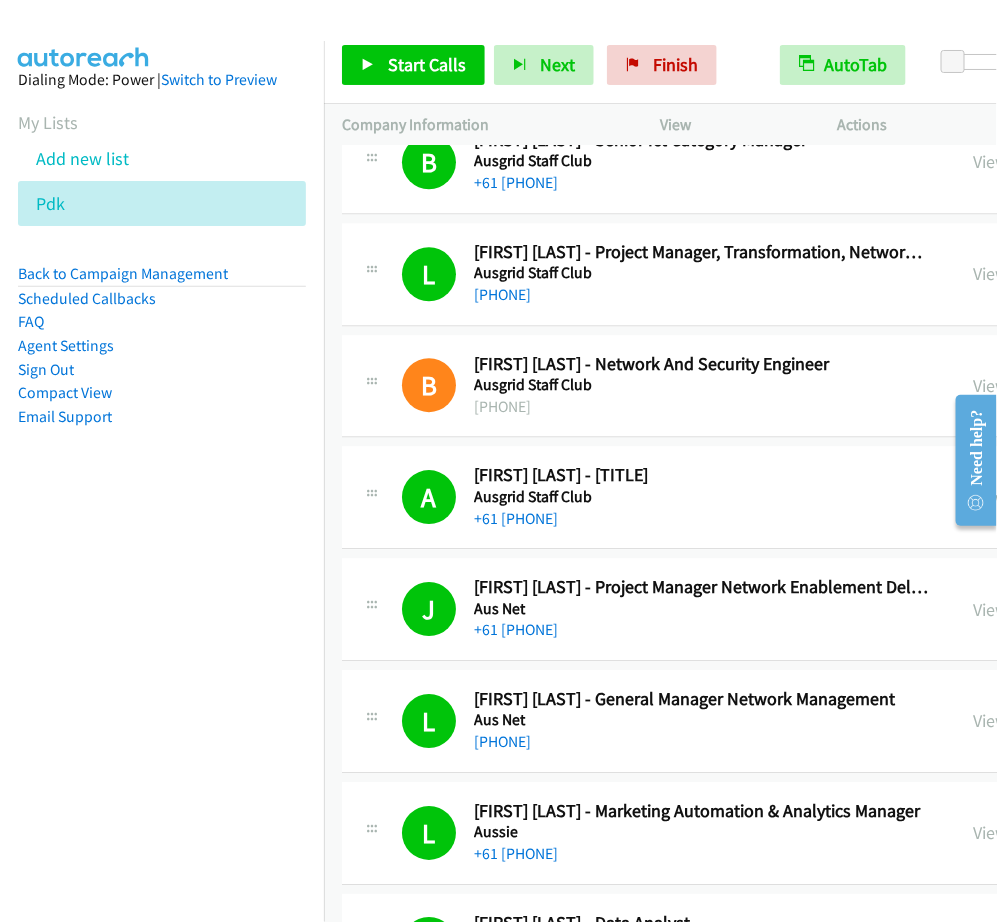 click on "Start Calls
Pause
Next
Finish
Call Completed
AutoTab
AutoTab
0" at bounding box center [660, 65] 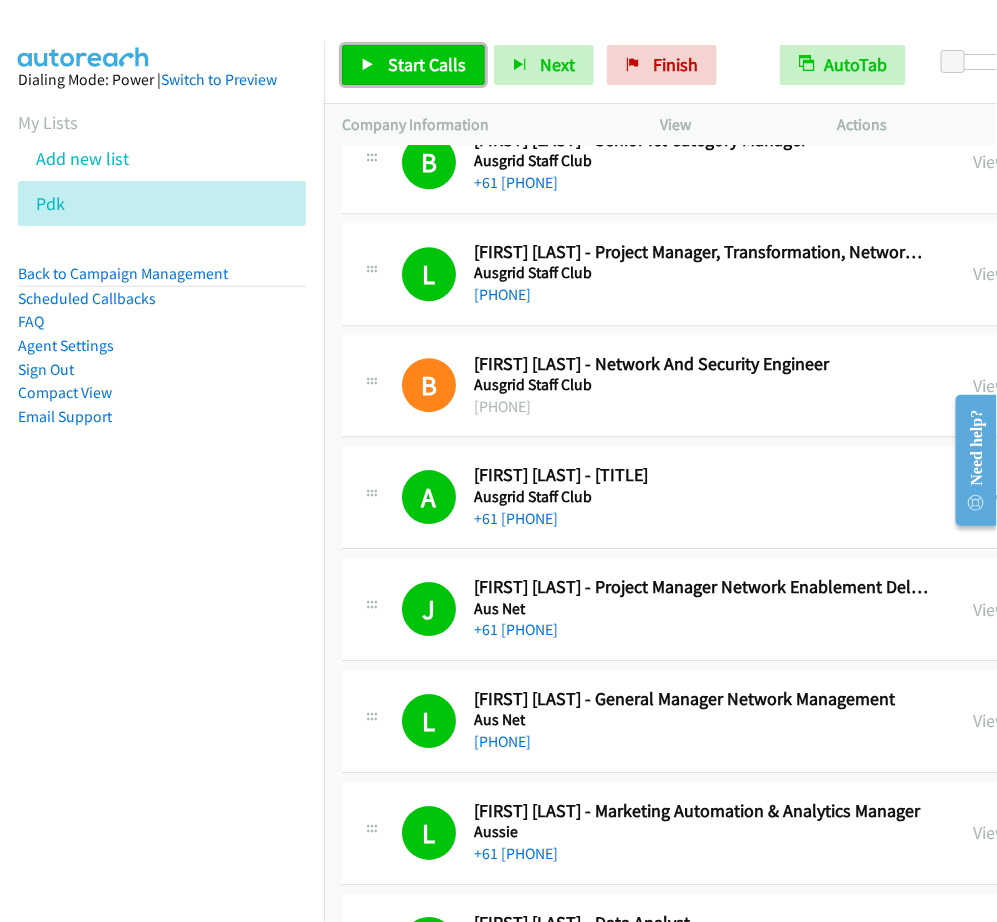 click on "Start Calls" at bounding box center [427, 64] 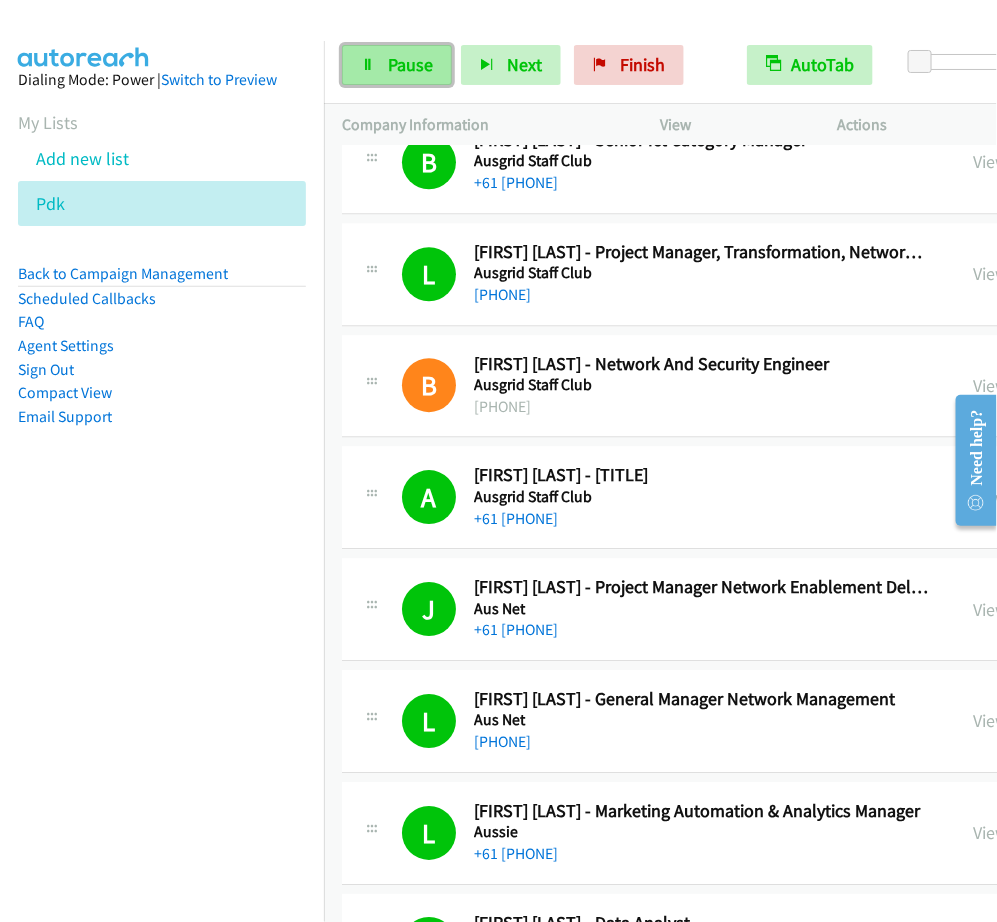 click on "Pause" at bounding box center (410, 64) 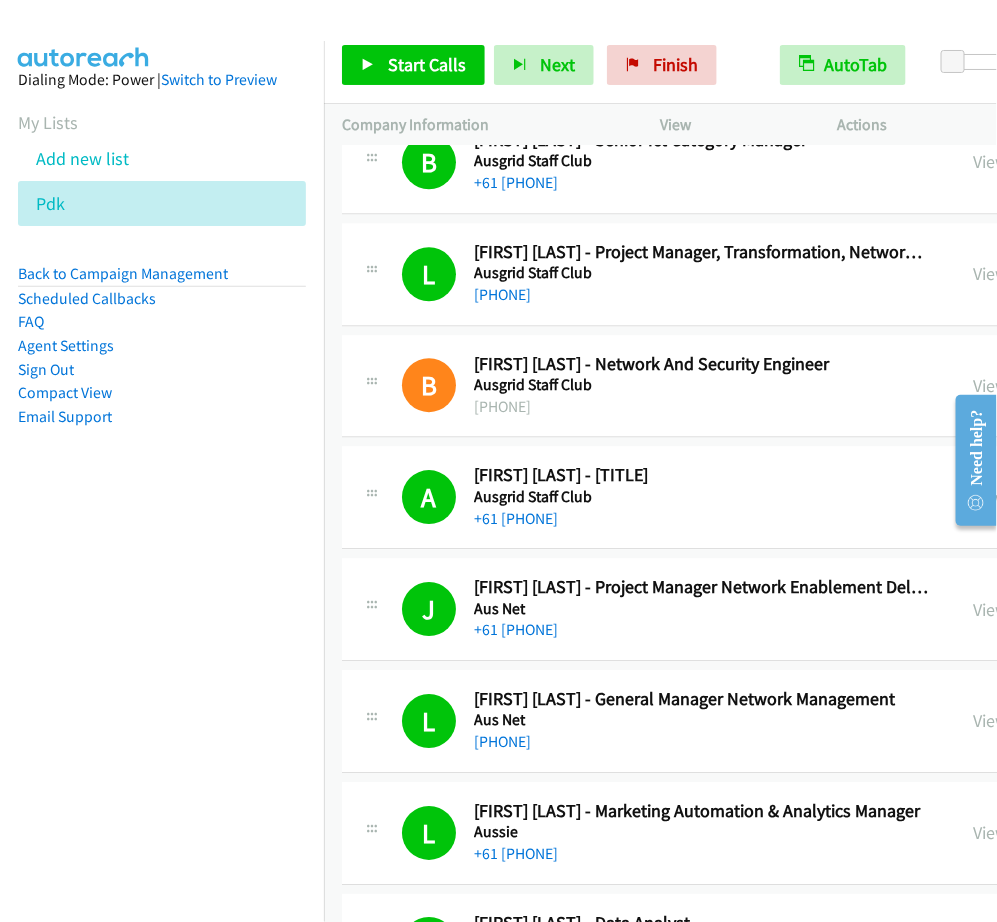click on "Start Calls
Pause
Next
Finish
Call Completed
AutoTab
AutoTab
0" at bounding box center [660, 65] 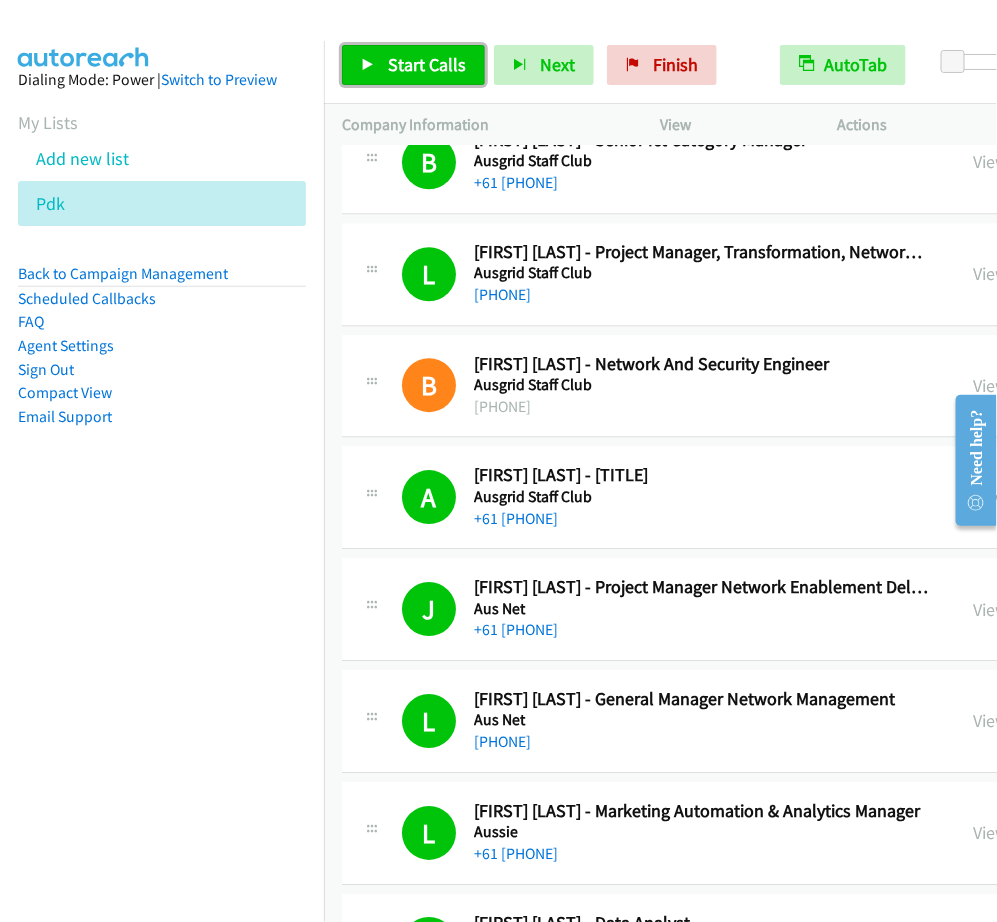click on "Start Calls" at bounding box center [427, 64] 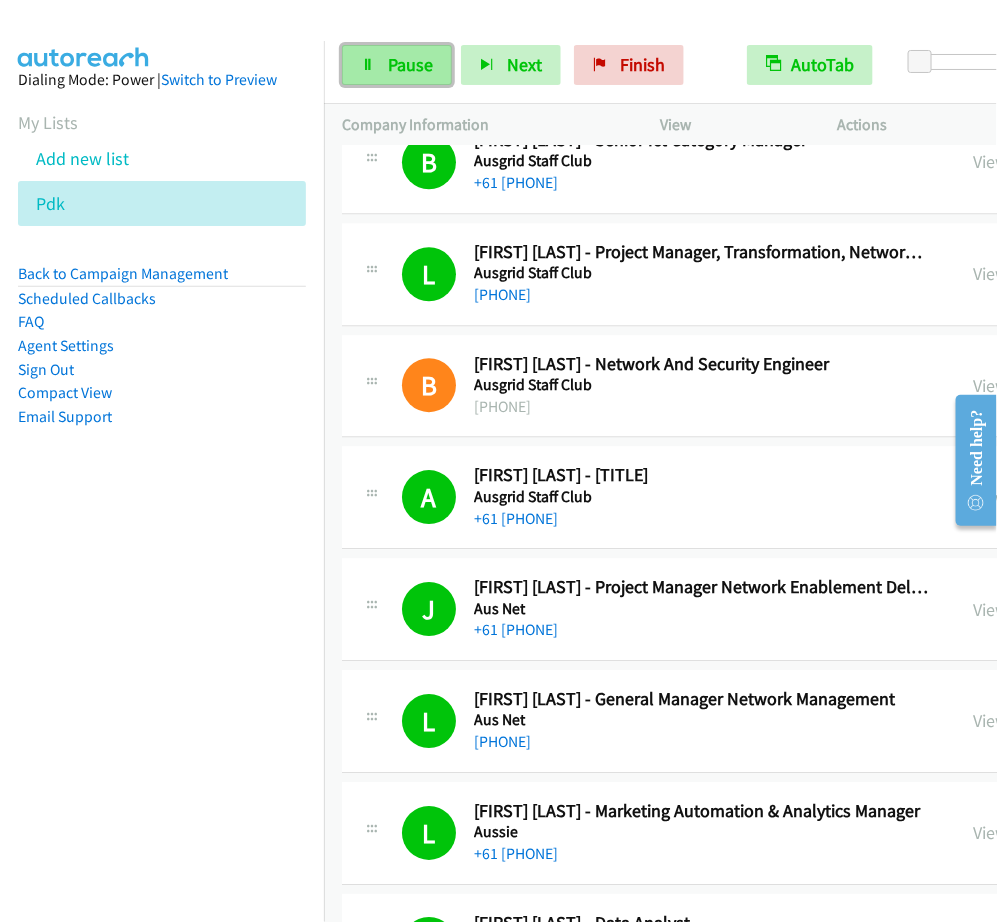 click on "Pause" at bounding box center [410, 64] 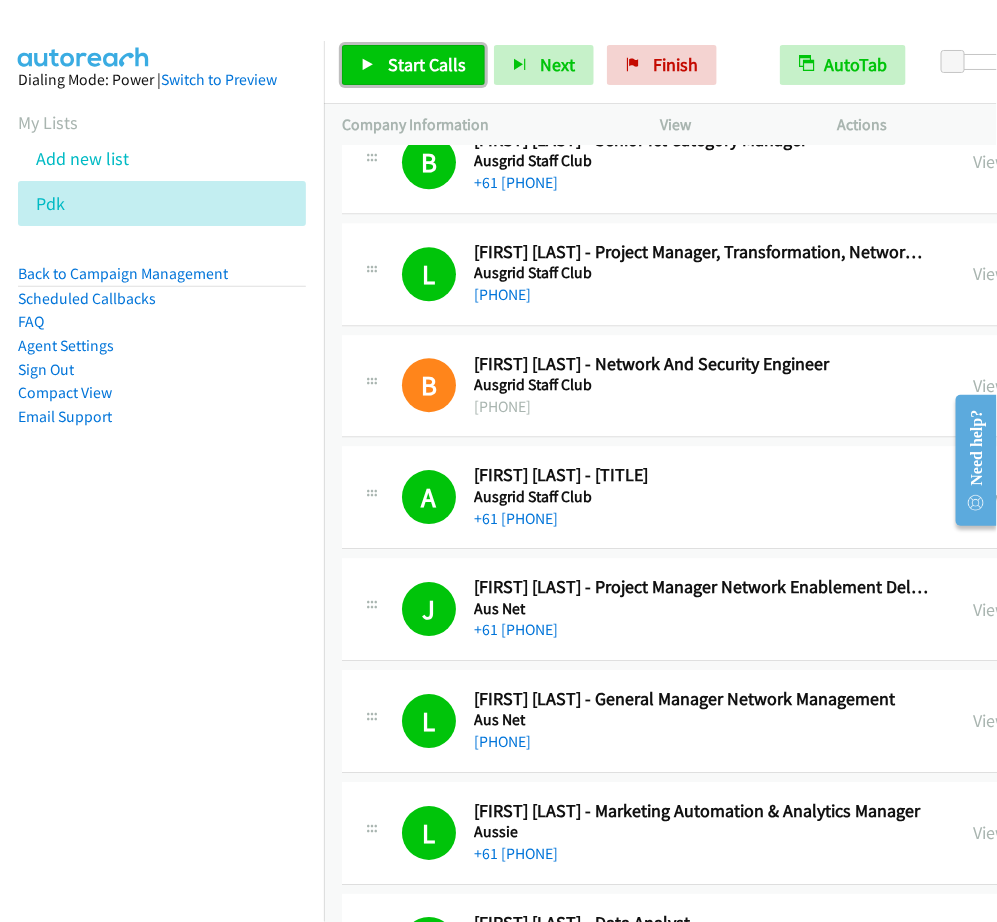 click on "Start Calls" at bounding box center (427, 64) 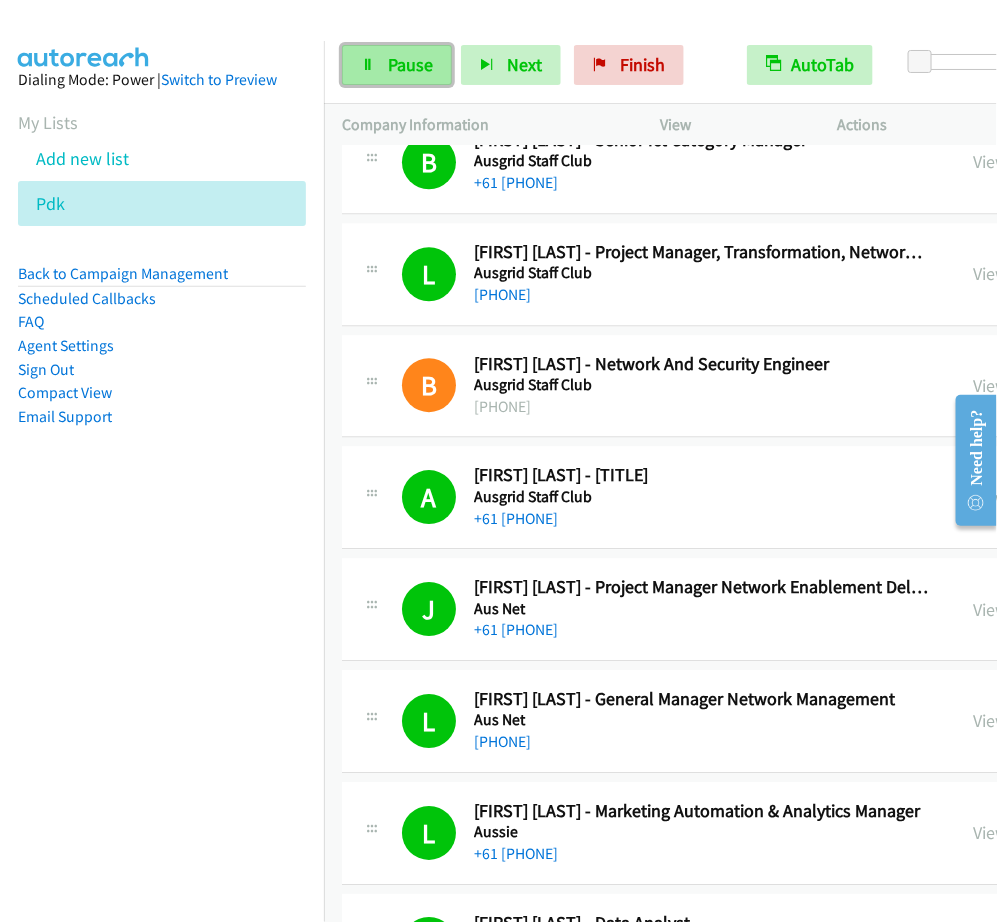 click on "Pause" at bounding box center (410, 64) 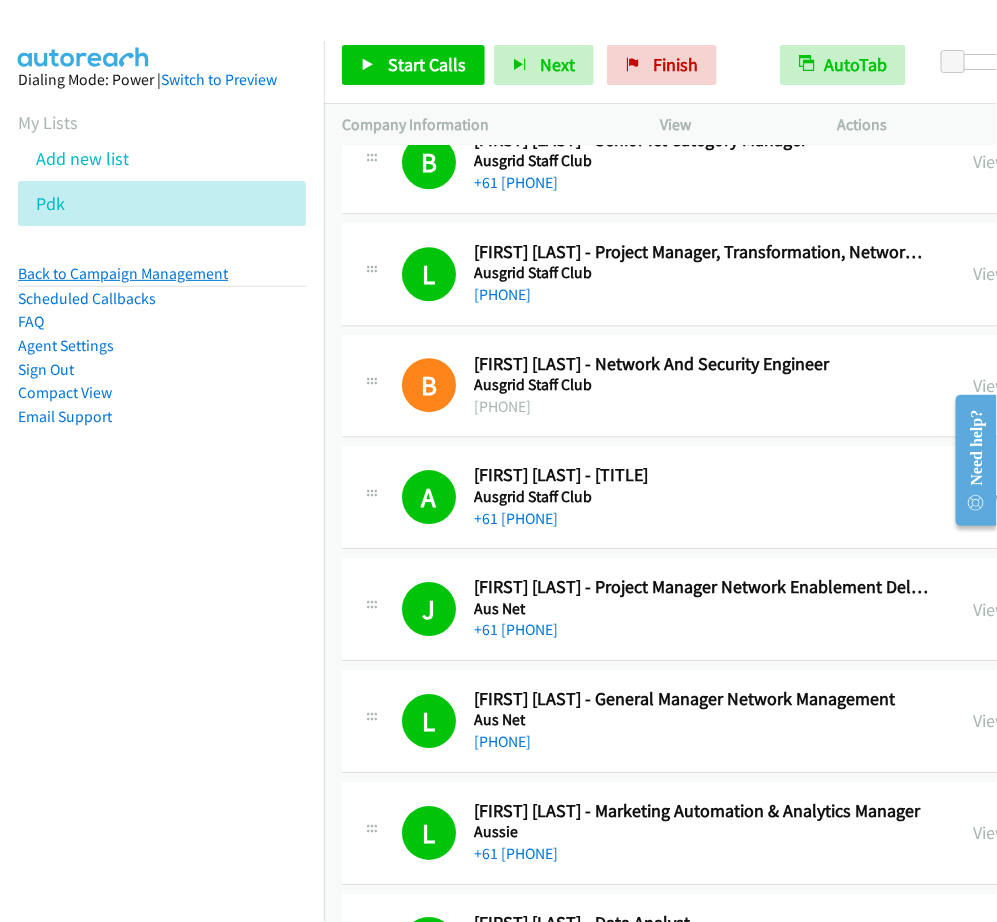 click on "Back to Campaign Management" at bounding box center (123, 273) 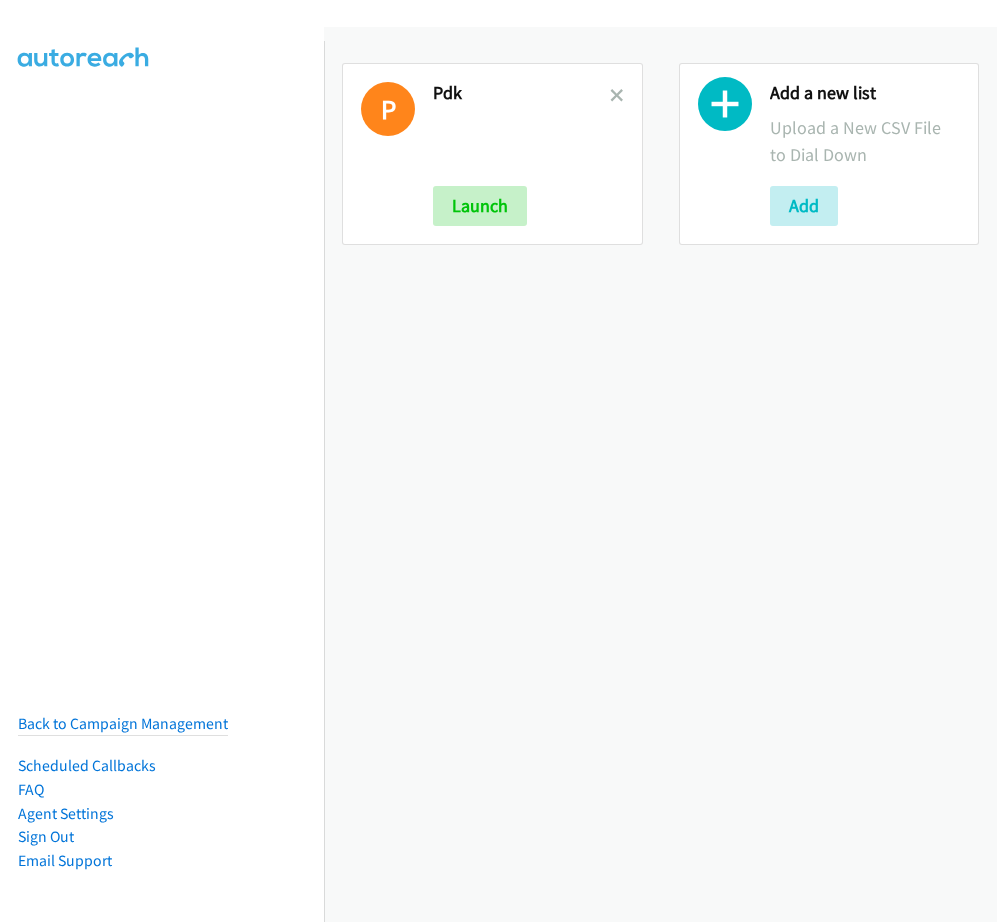 scroll, scrollTop: 0, scrollLeft: 0, axis: both 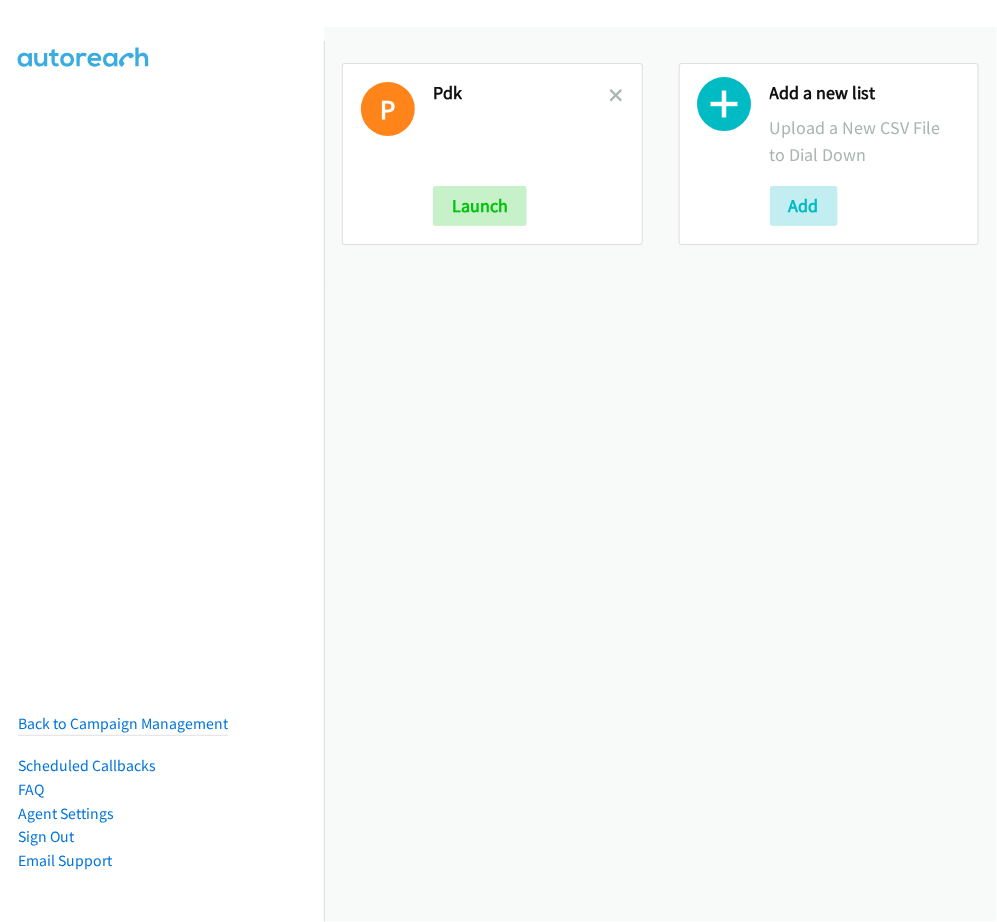 click on "Pdk" at bounding box center [521, 93] 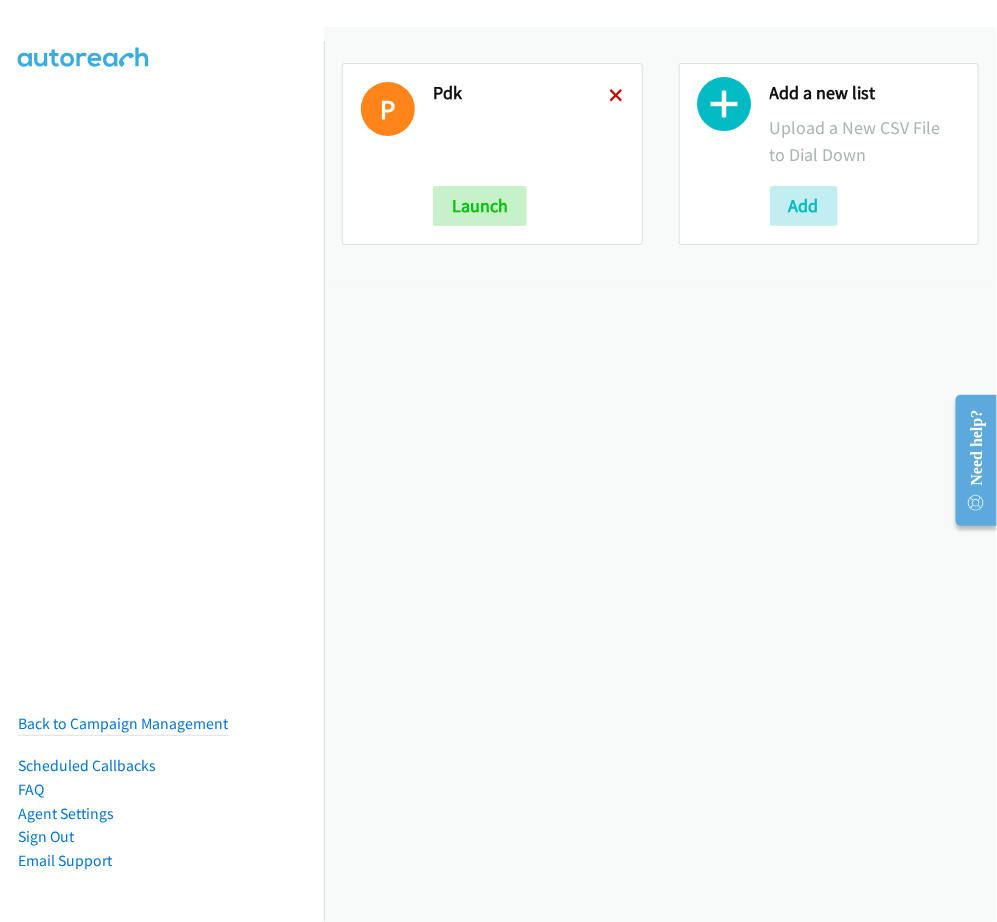 click at bounding box center (617, 97) 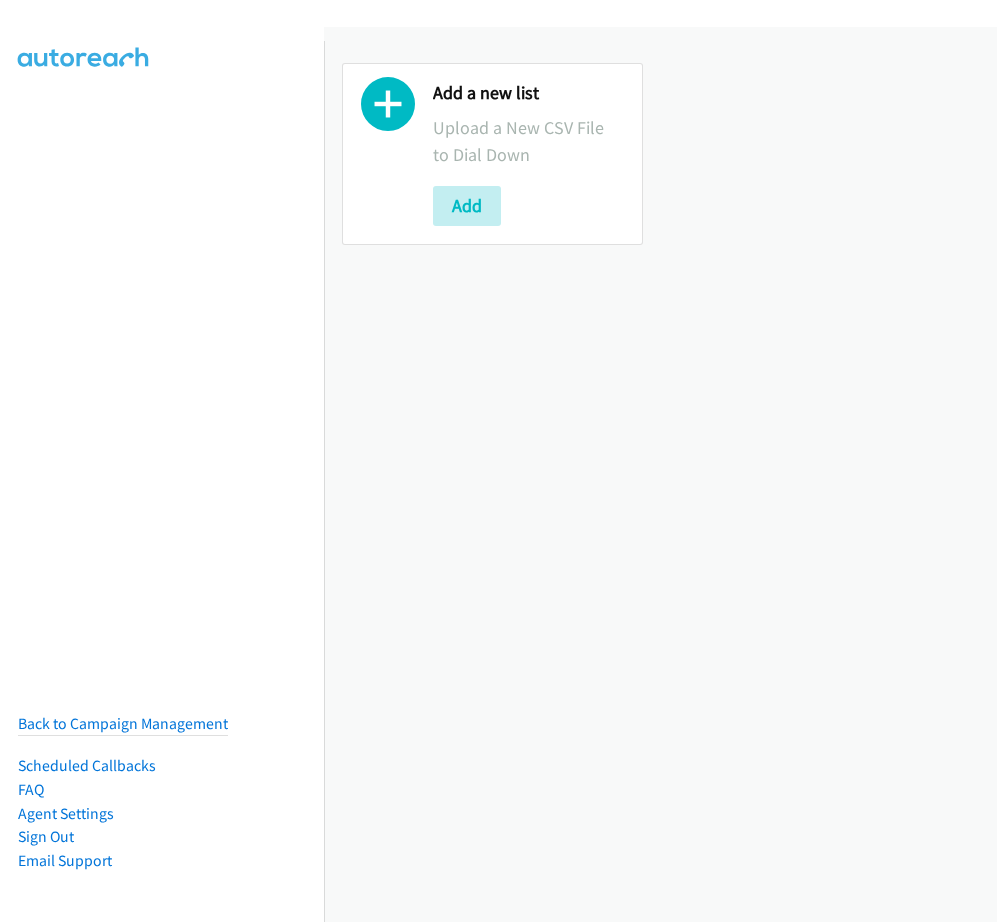 scroll, scrollTop: 0, scrollLeft: 0, axis: both 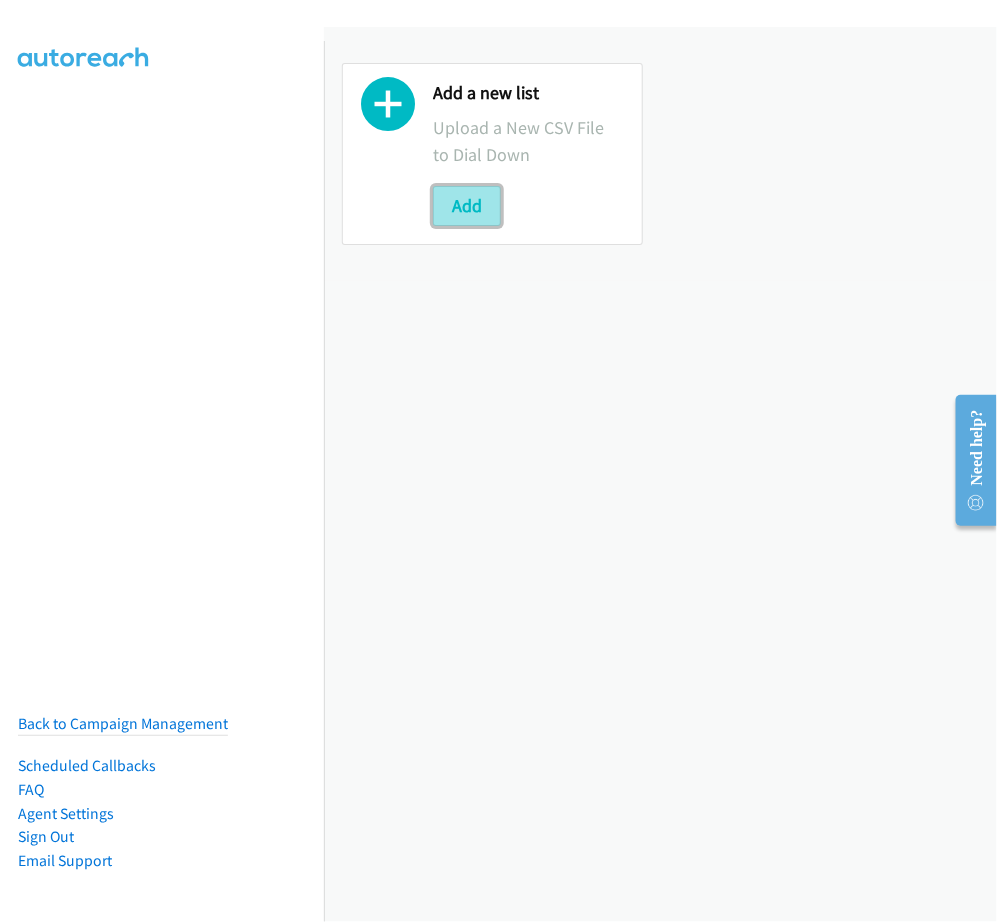 click on "Add" at bounding box center [467, 206] 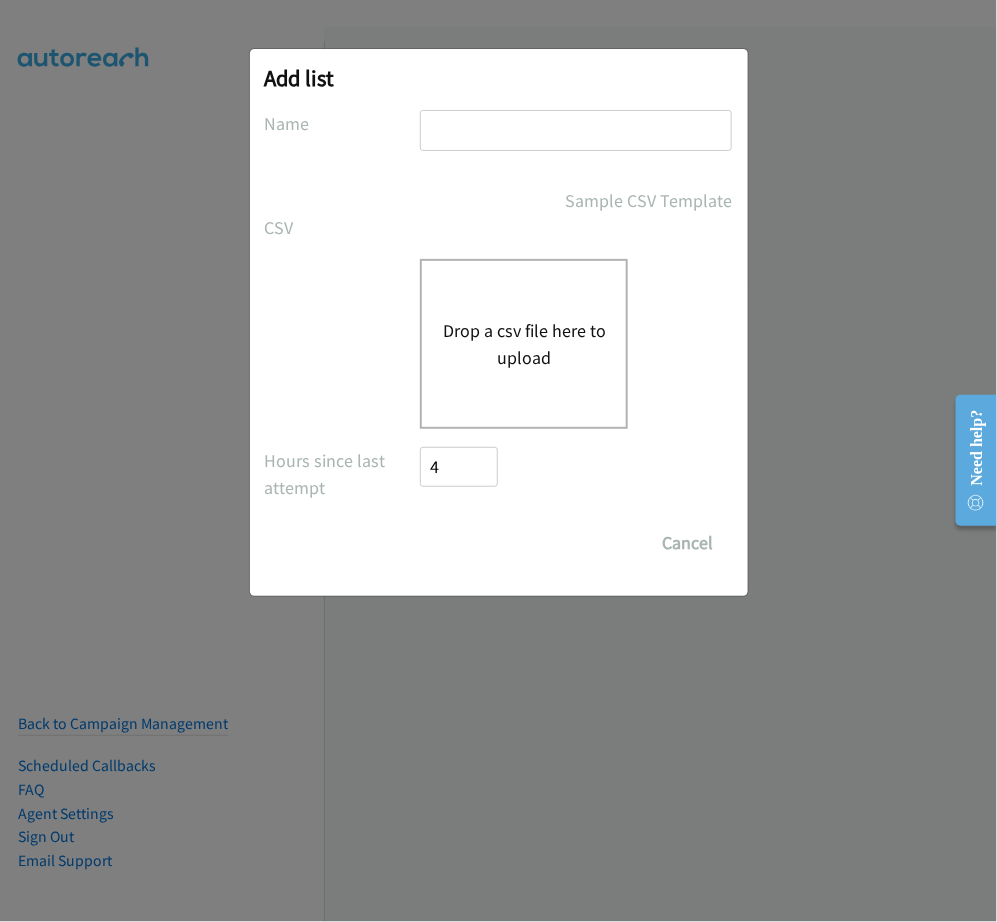 click at bounding box center (576, 130) 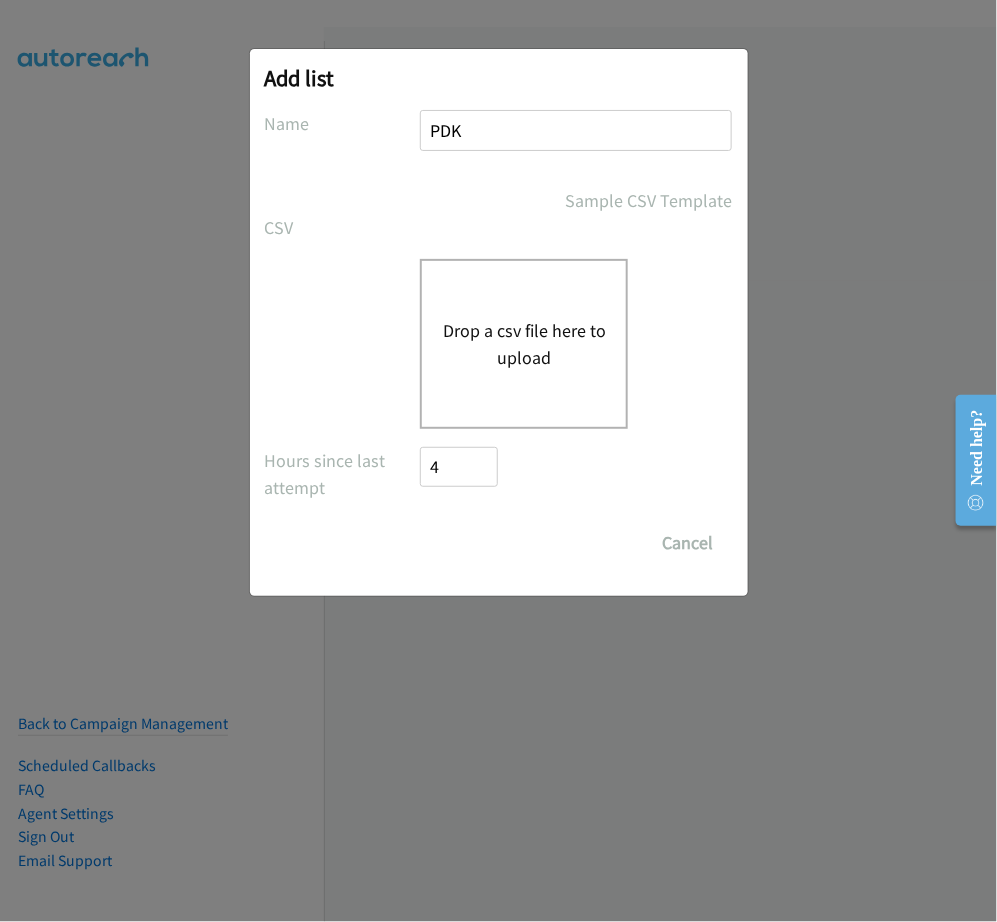 click on "Drop a csv file here to upload" at bounding box center (524, 344) 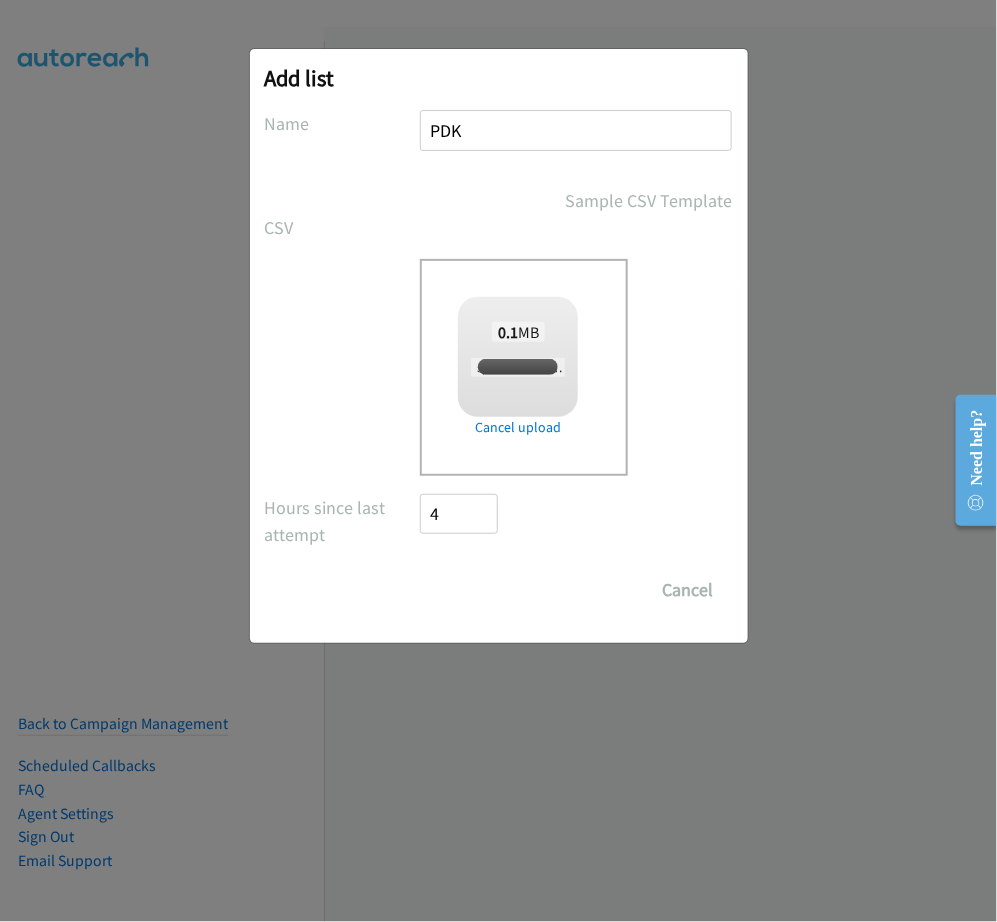 checkbox on "true" 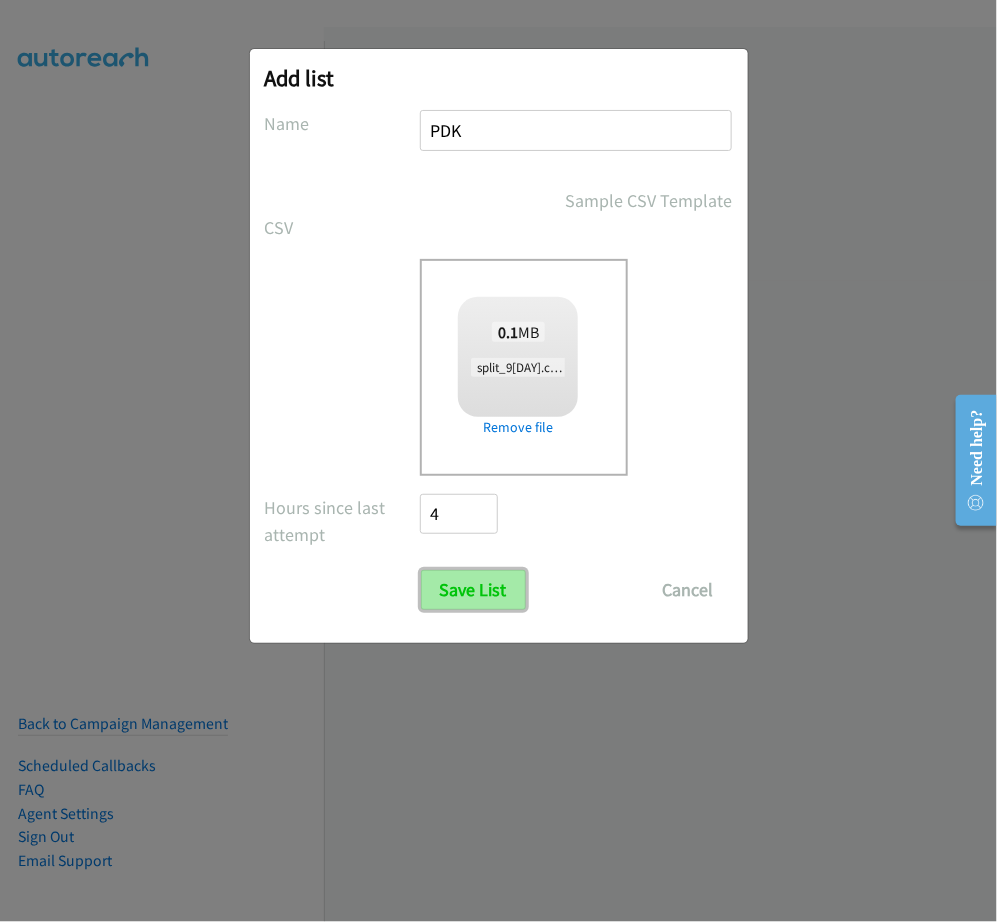 click on "Save List" at bounding box center [473, 590] 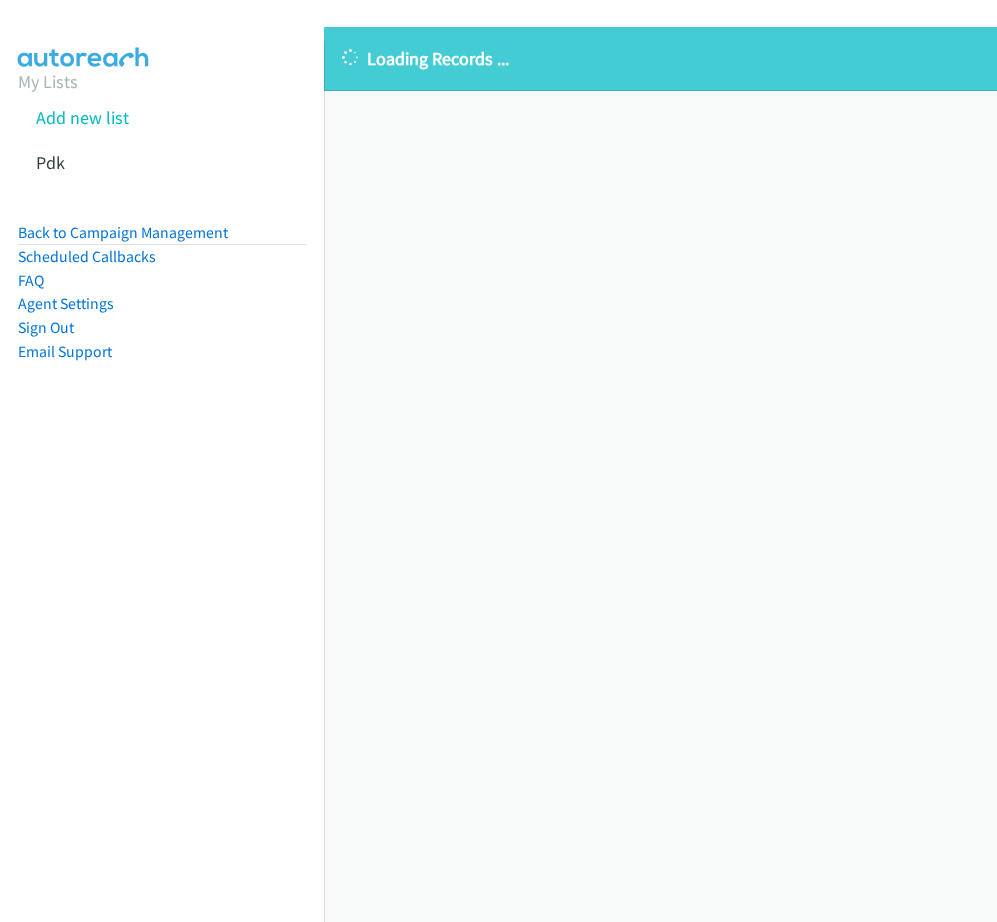 scroll, scrollTop: 0, scrollLeft: 0, axis: both 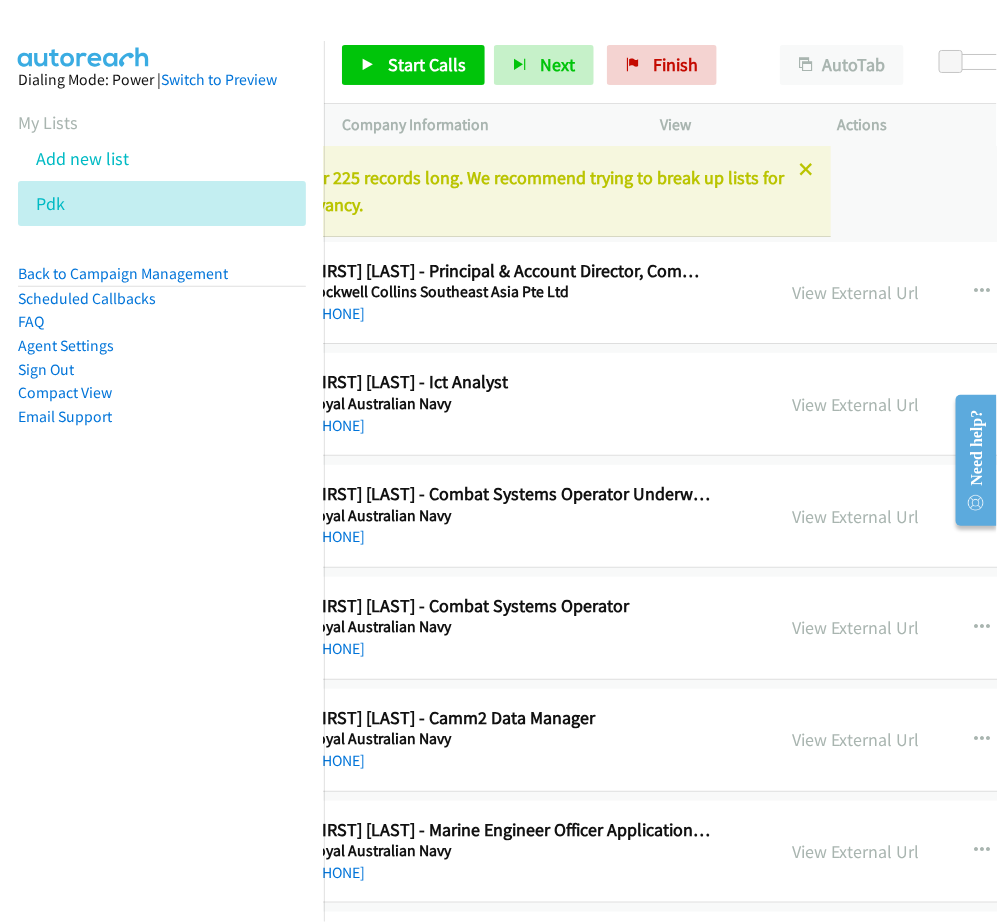 click on "Start Calls
Pause
Next
Finish
Paused
AutoTab
AutoTab
0" at bounding box center (660, 65) 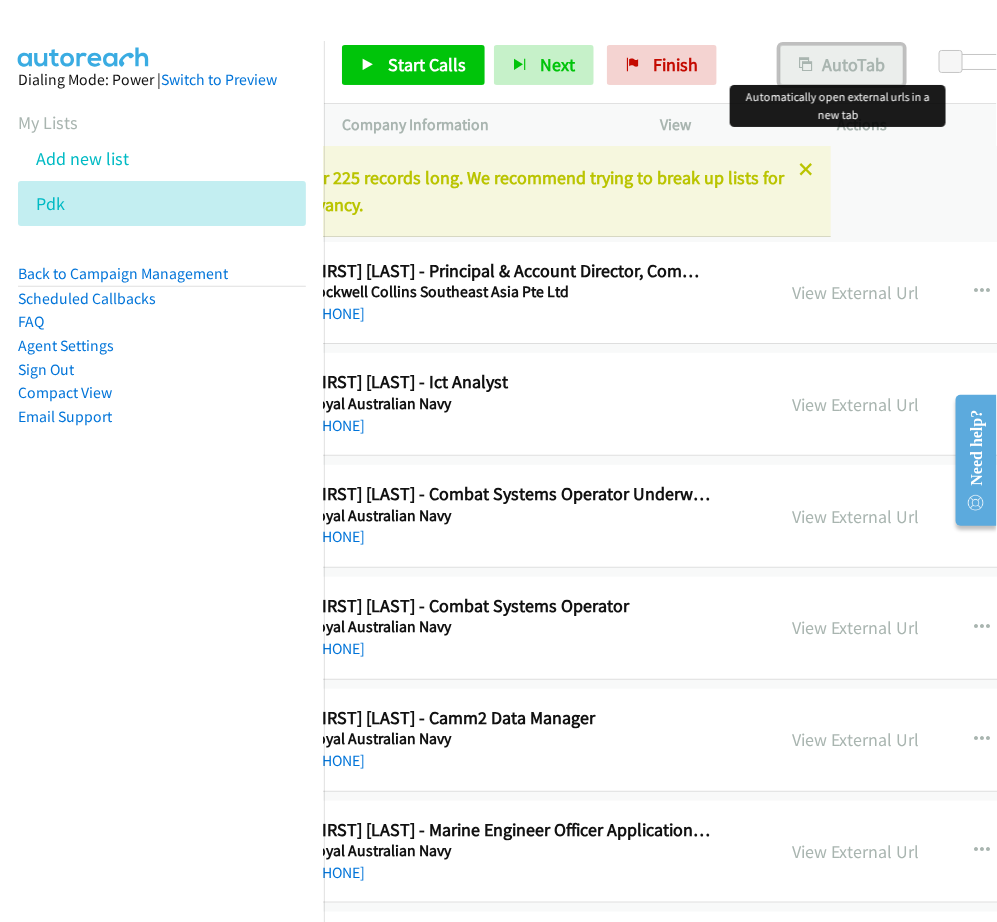 click on "AutoTab" at bounding box center [842, 65] 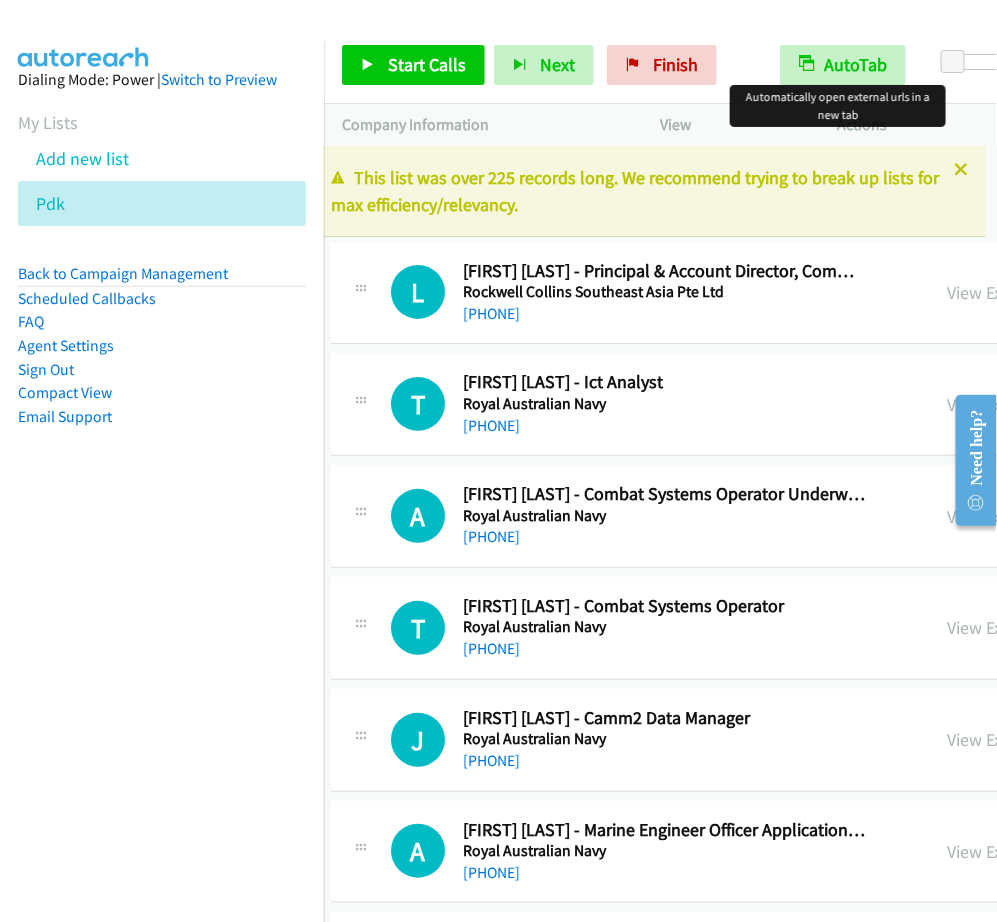 scroll, scrollTop: 0, scrollLeft: 0, axis: both 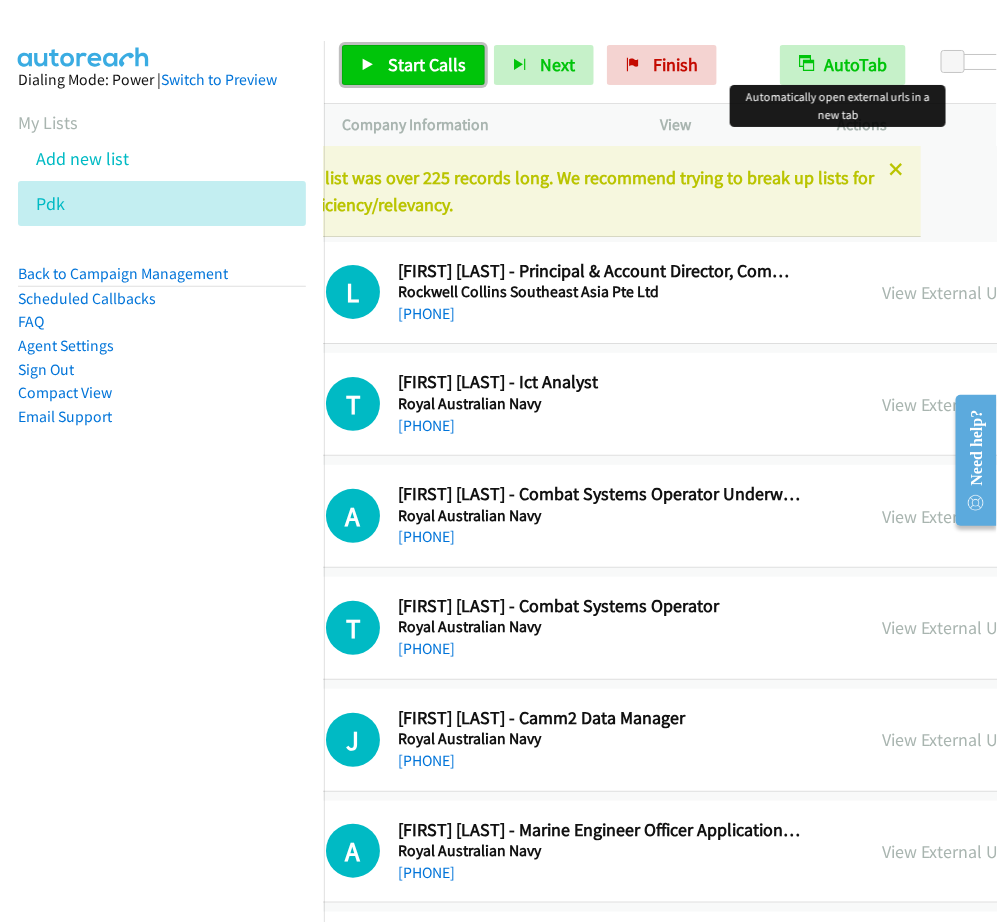 click at bounding box center [368, 66] 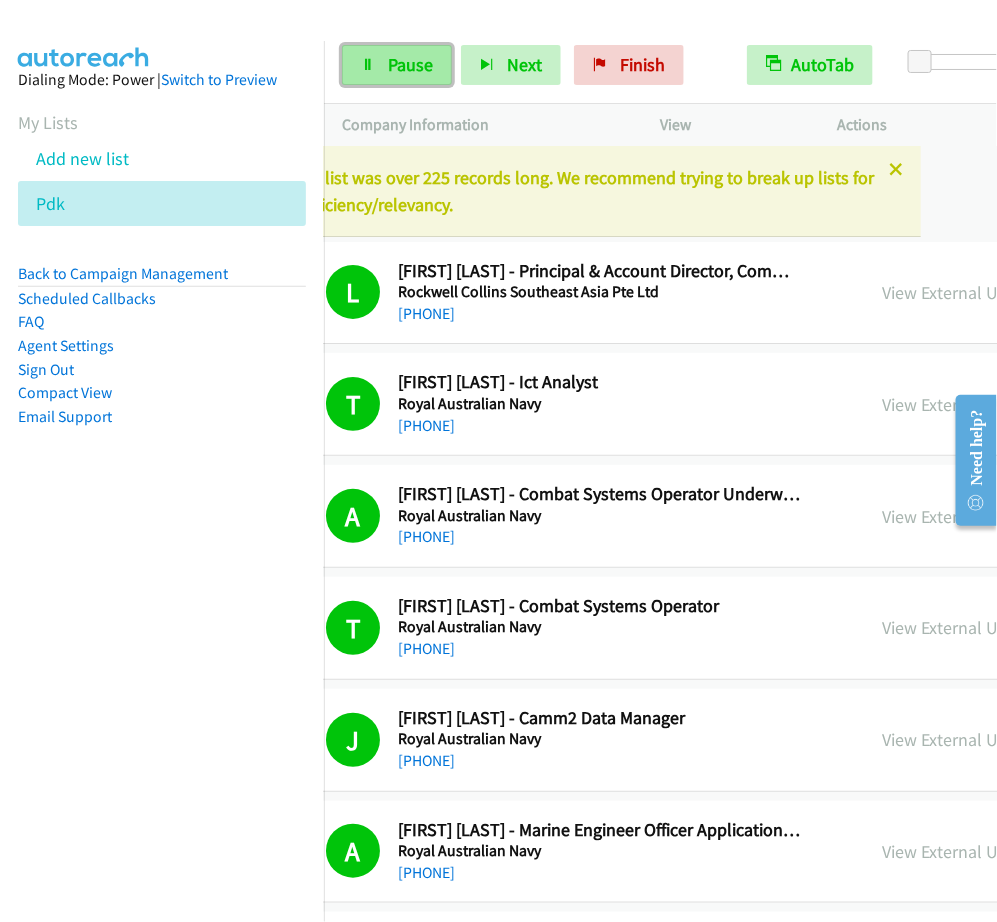 click on "Pause" at bounding box center [410, 64] 